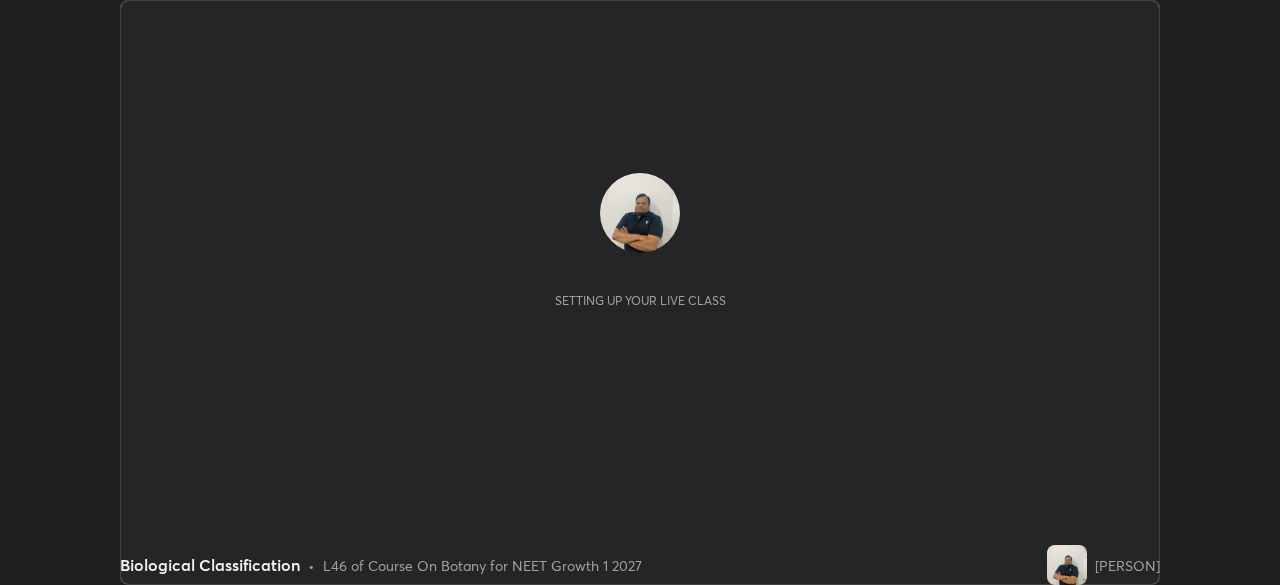 scroll, scrollTop: 0, scrollLeft: 0, axis: both 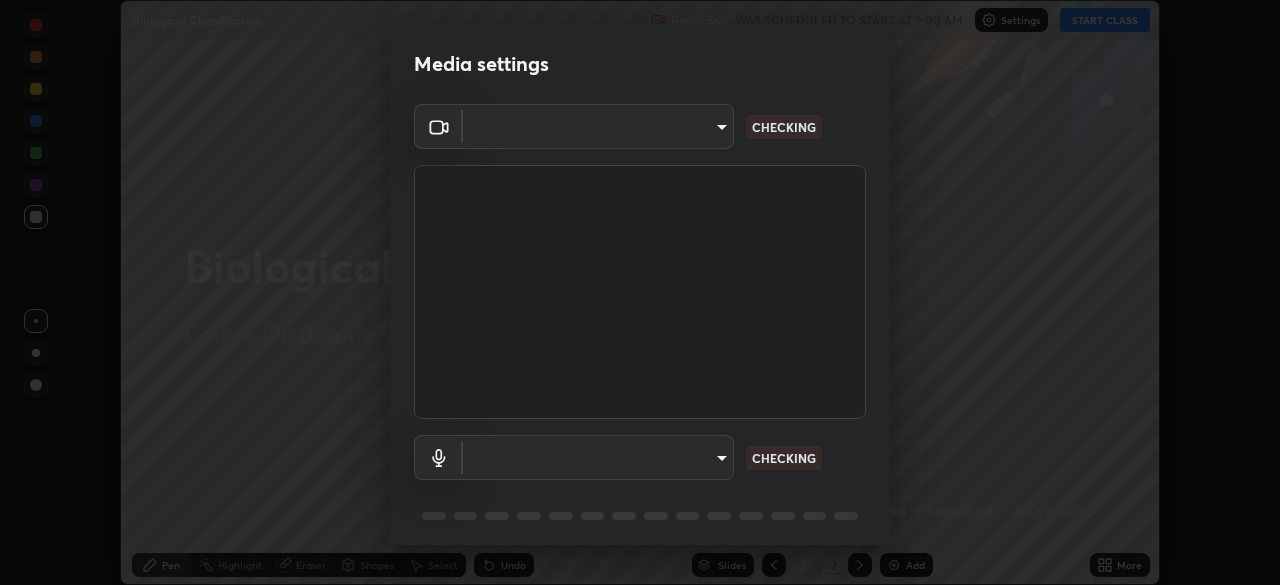 type on "f214d892c1ea21fc9911be358f21603cf7c671268a3f3fdd0c8c81d5790bf436" 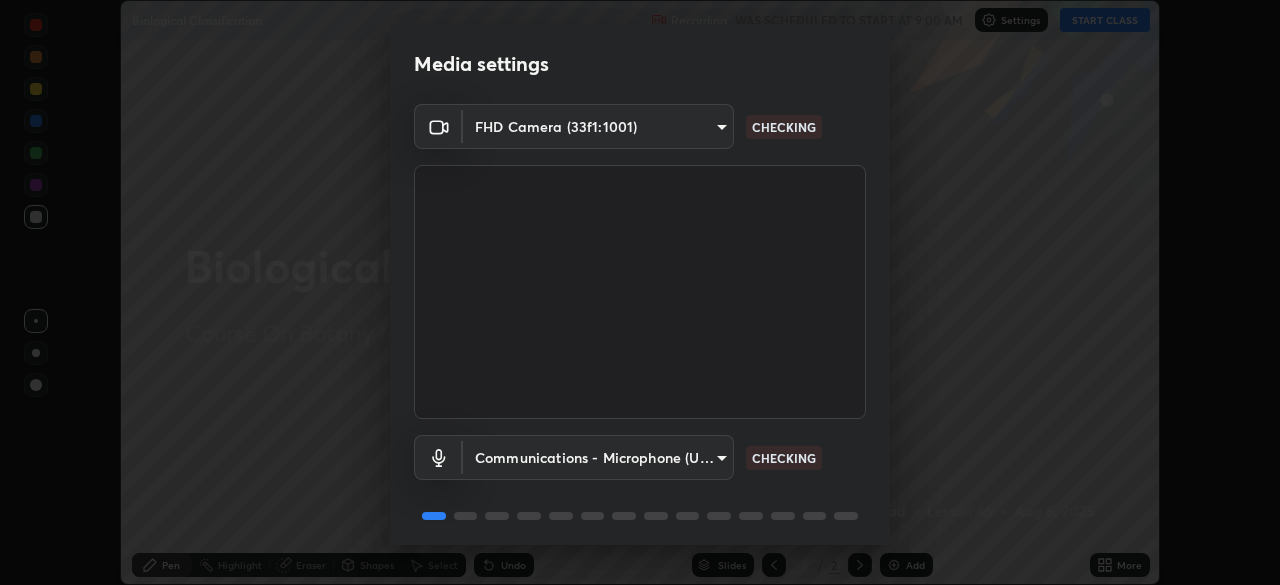 scroll, scrollTop: 71, scrollLeft: 0, axis: vertical 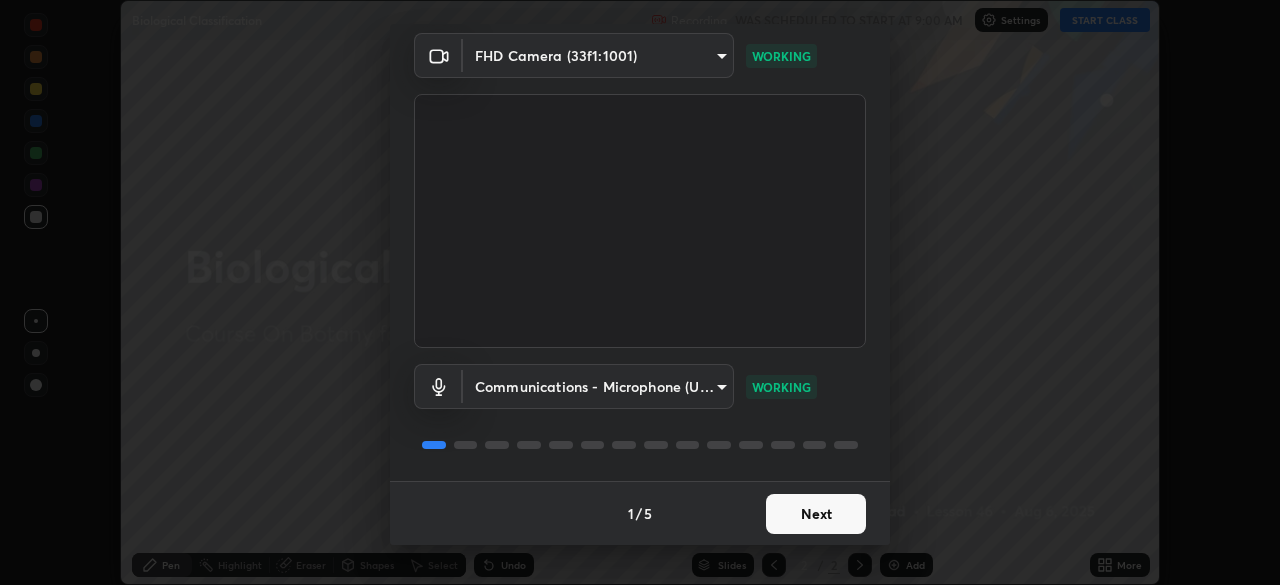 click on "Next" at bounding box center (816, 514) 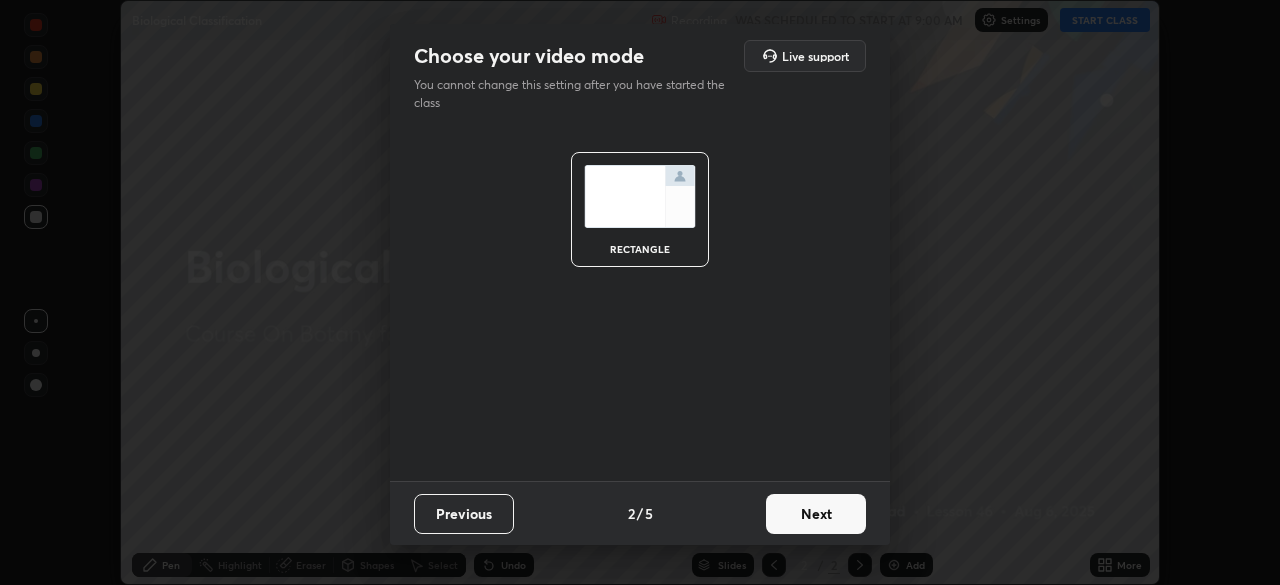 click on "Next" at bounding box center [816, 514] 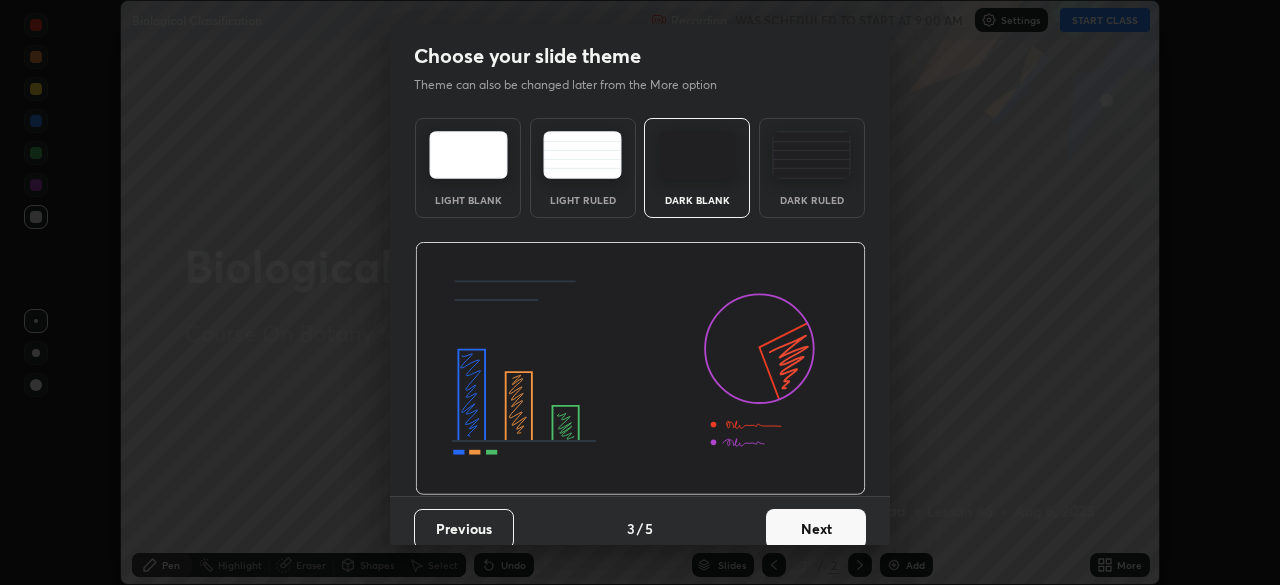 click on "Next" at bounding box center [816, 529] 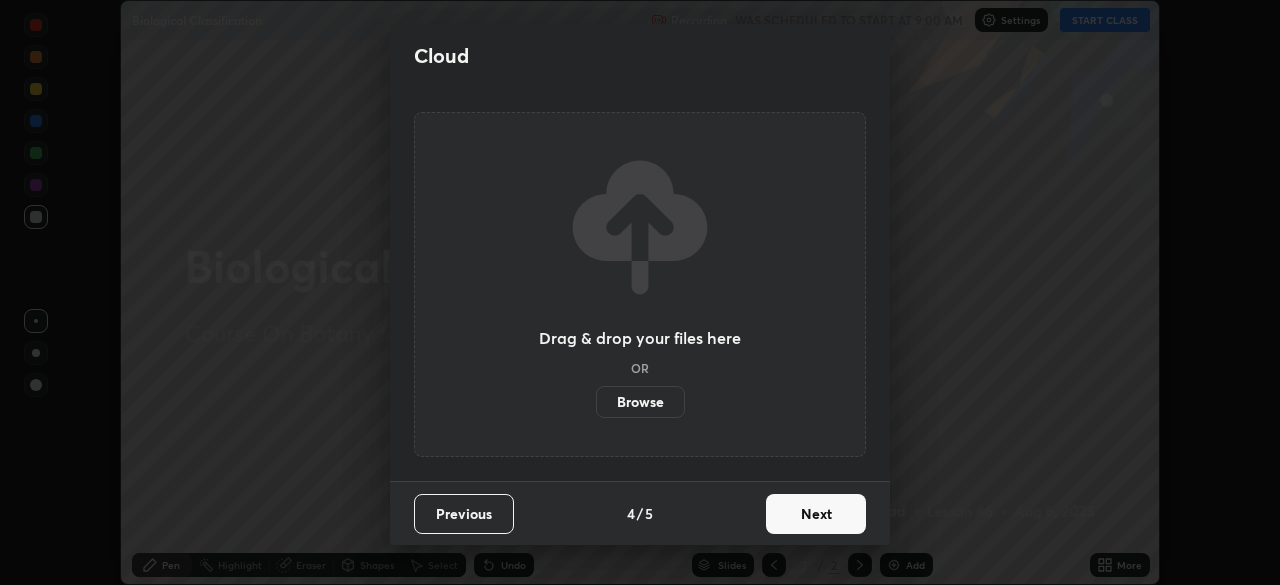 click on "Next" at bounding box center [816, 514] 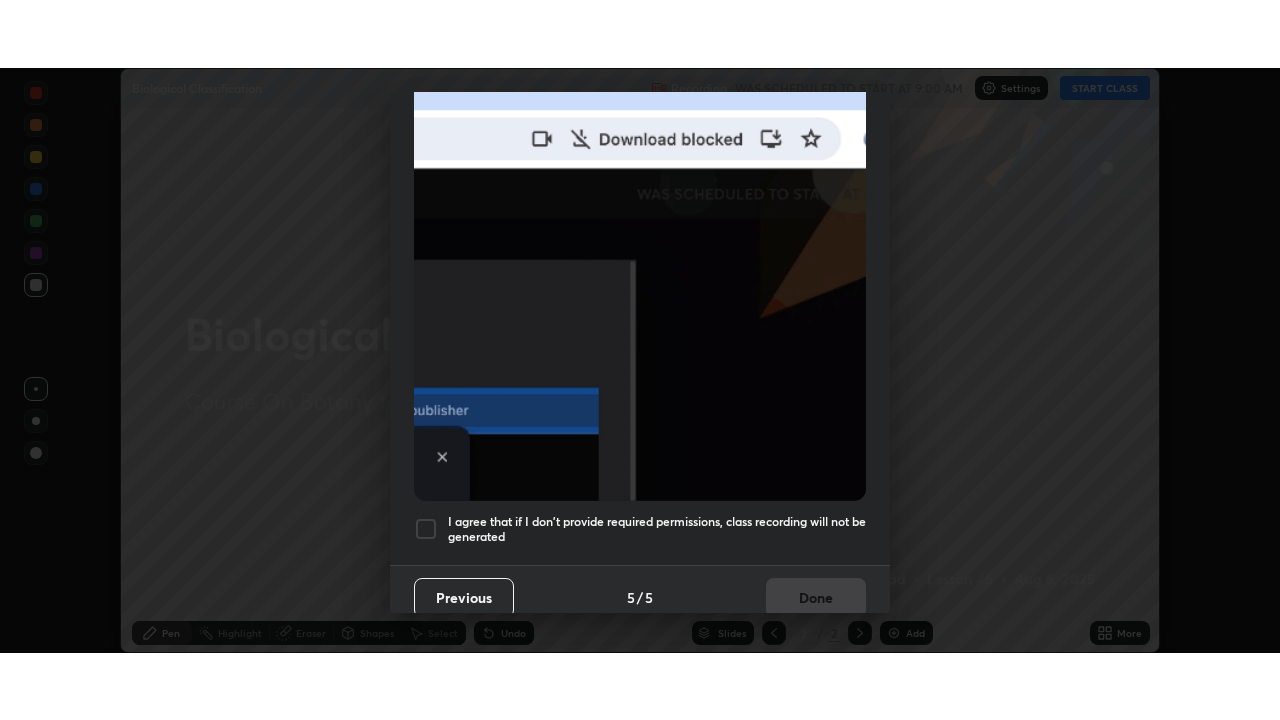 scroll, scrollTop: 479, scrollLeft: 0, axis: vertical 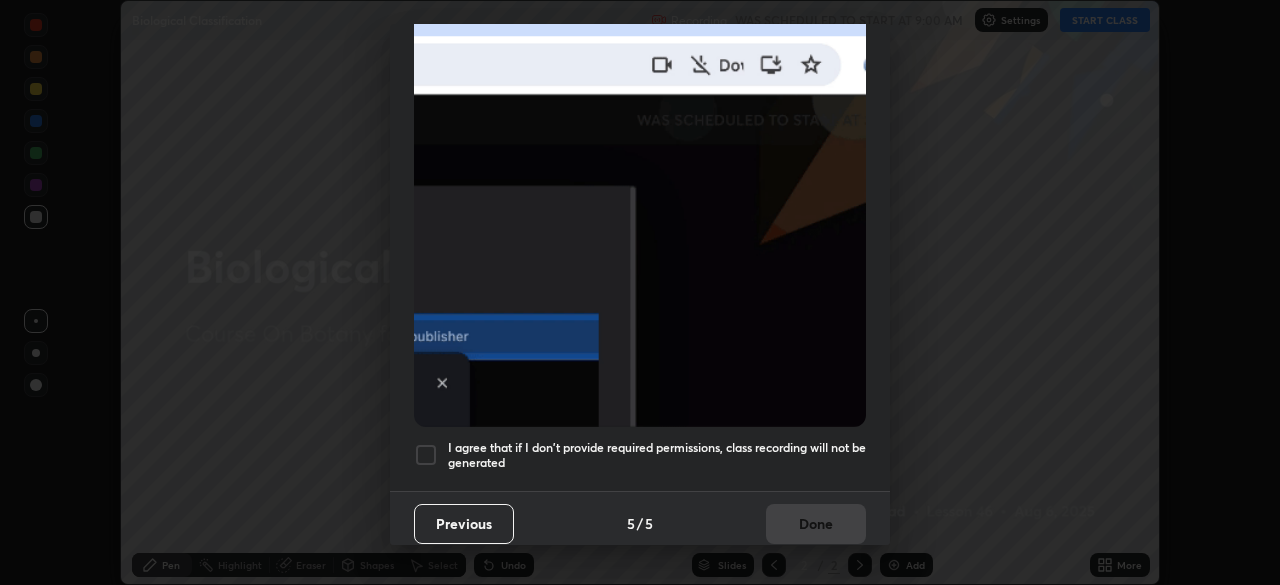 click at bounding box center (426, 455) 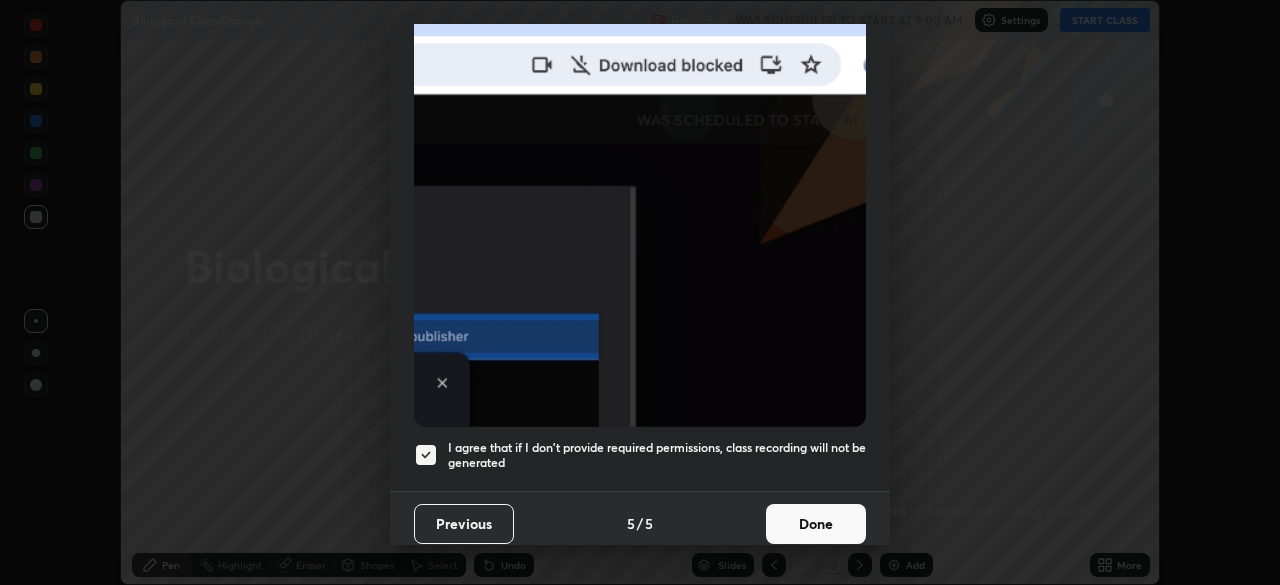 click on "Done" at bounding box center (816, 524) 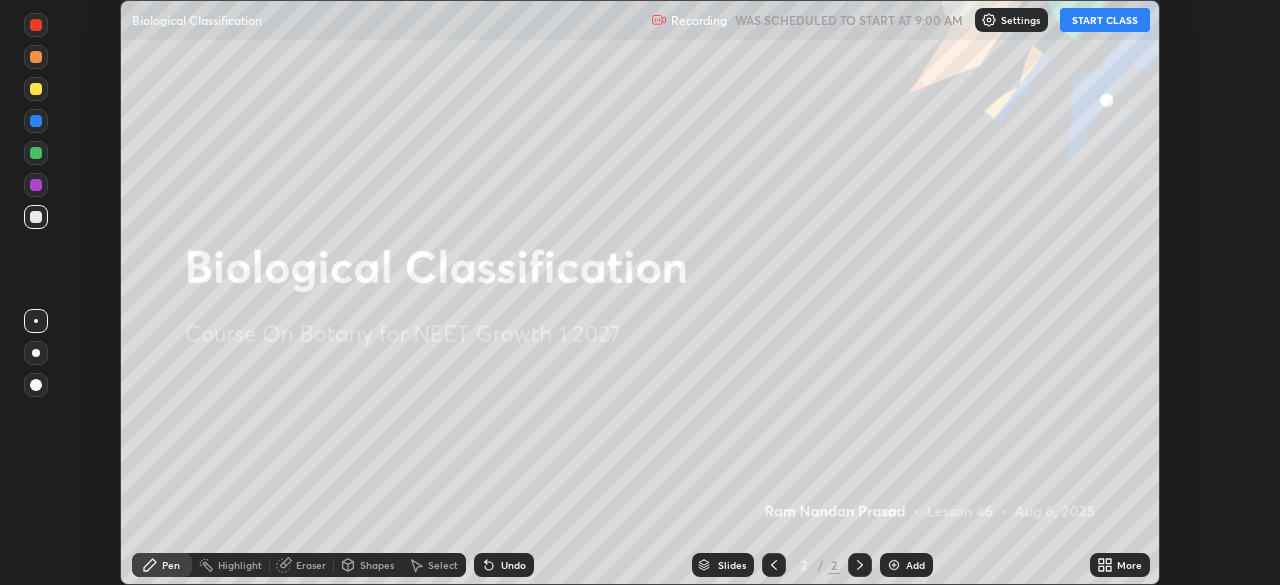 click 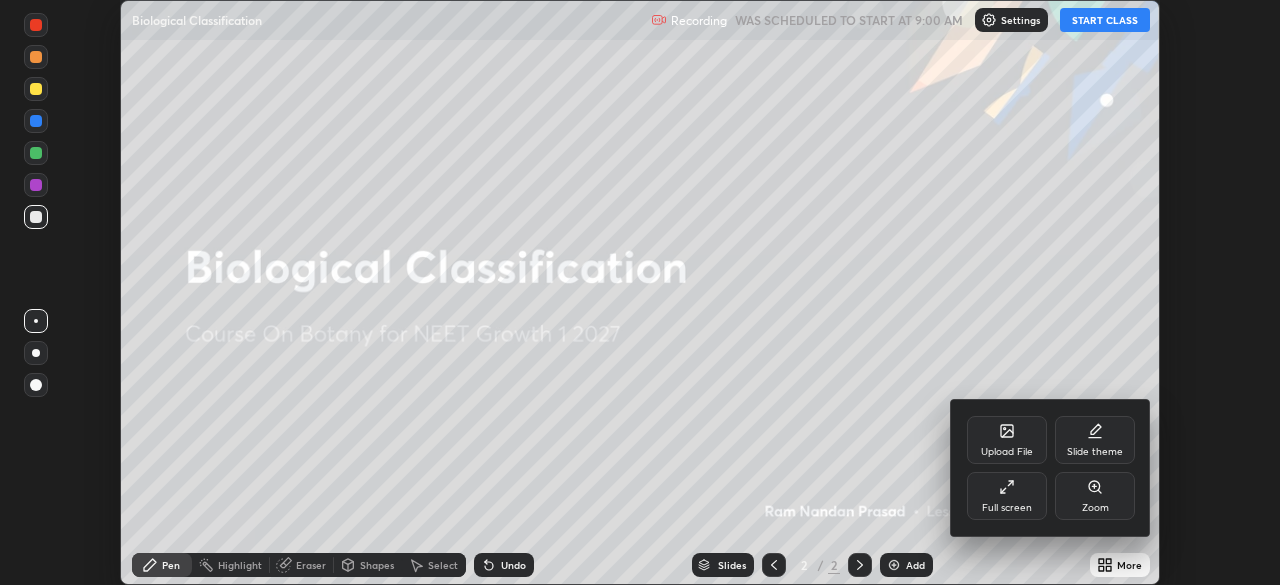 click on "Full screen" at bounding box center [1007, 496] 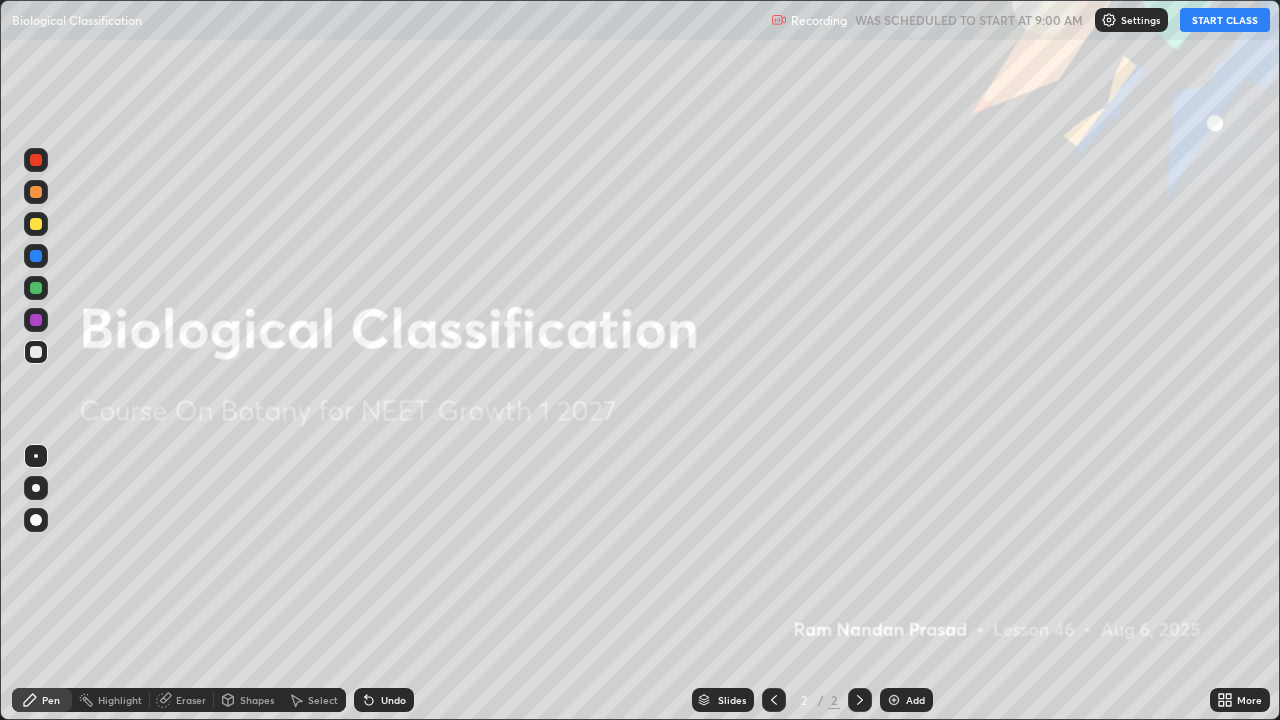 scroll, scrollTop: 99280, scrollLeft: 98720, axis: both 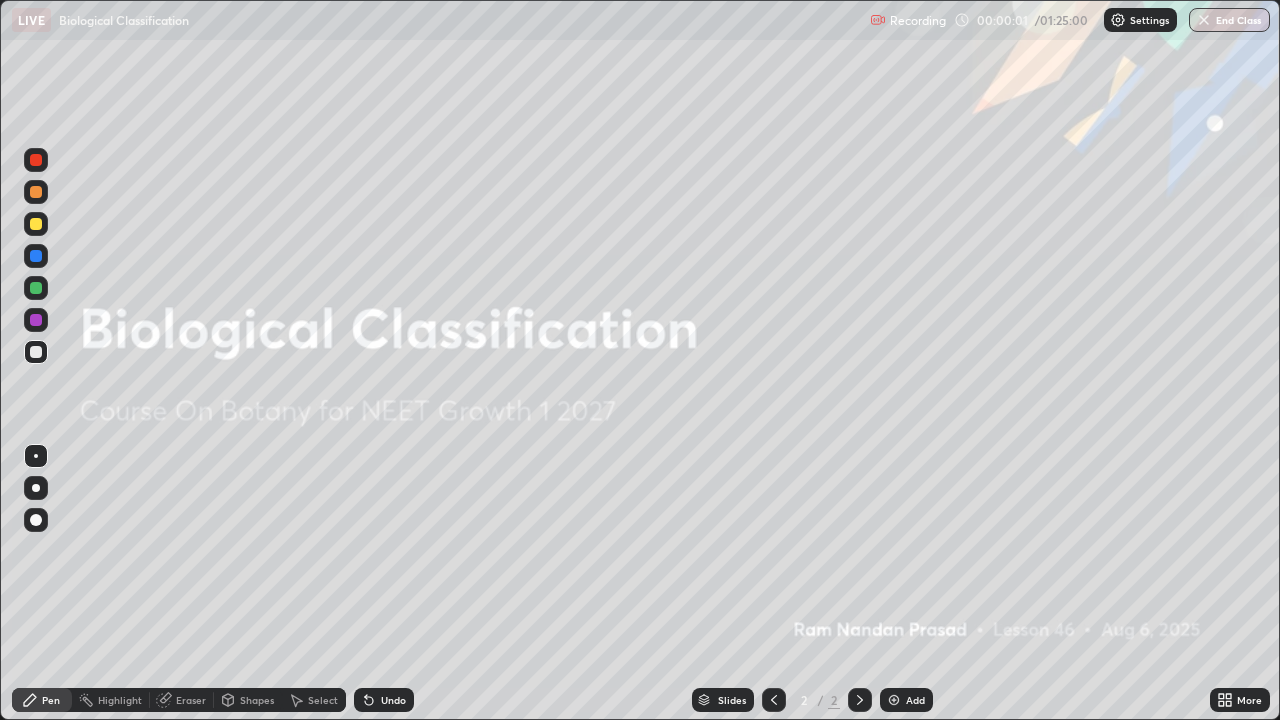 click on "Add" at bounding box center [915, 700] 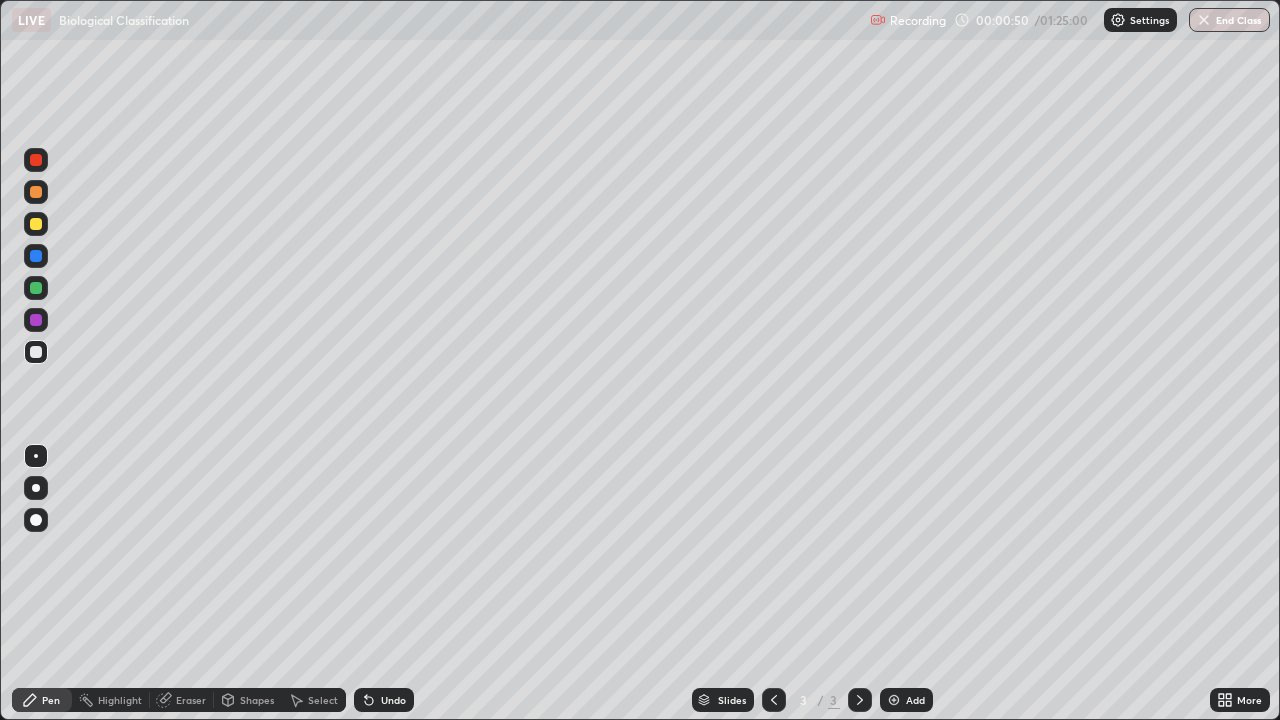 click at bounding box center [36, 352] 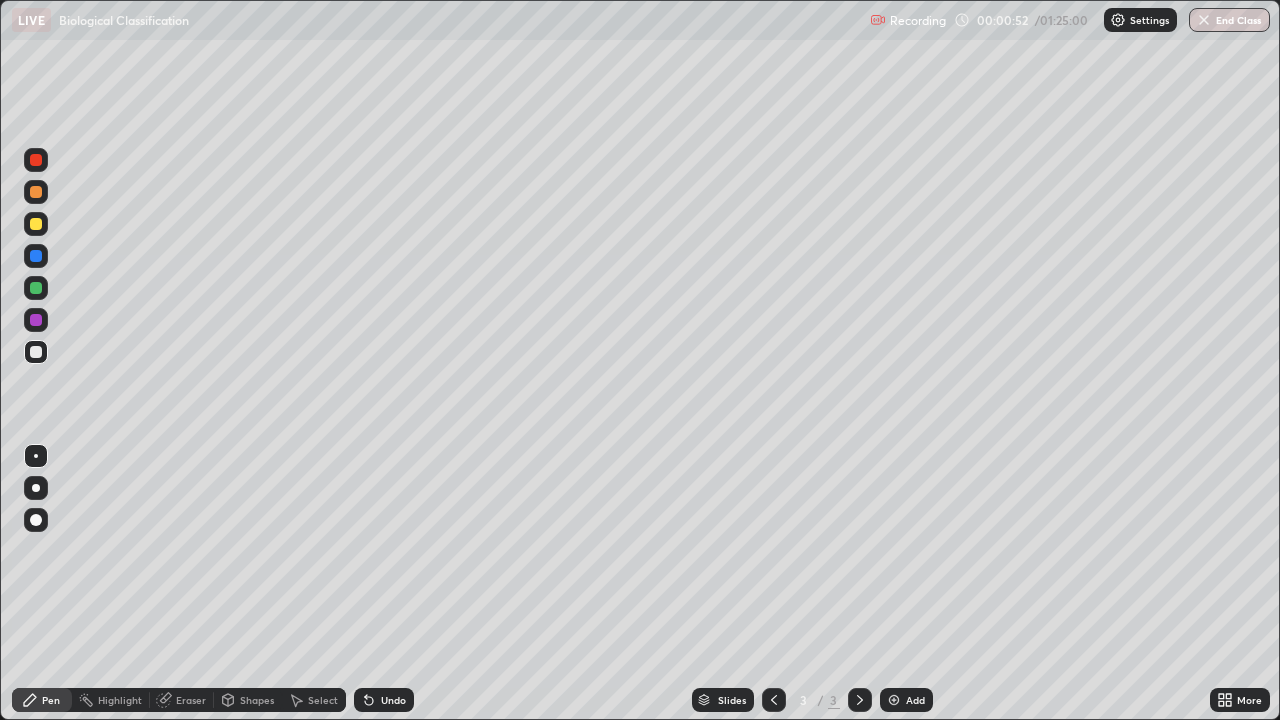 click at bounding box center (36, 224) 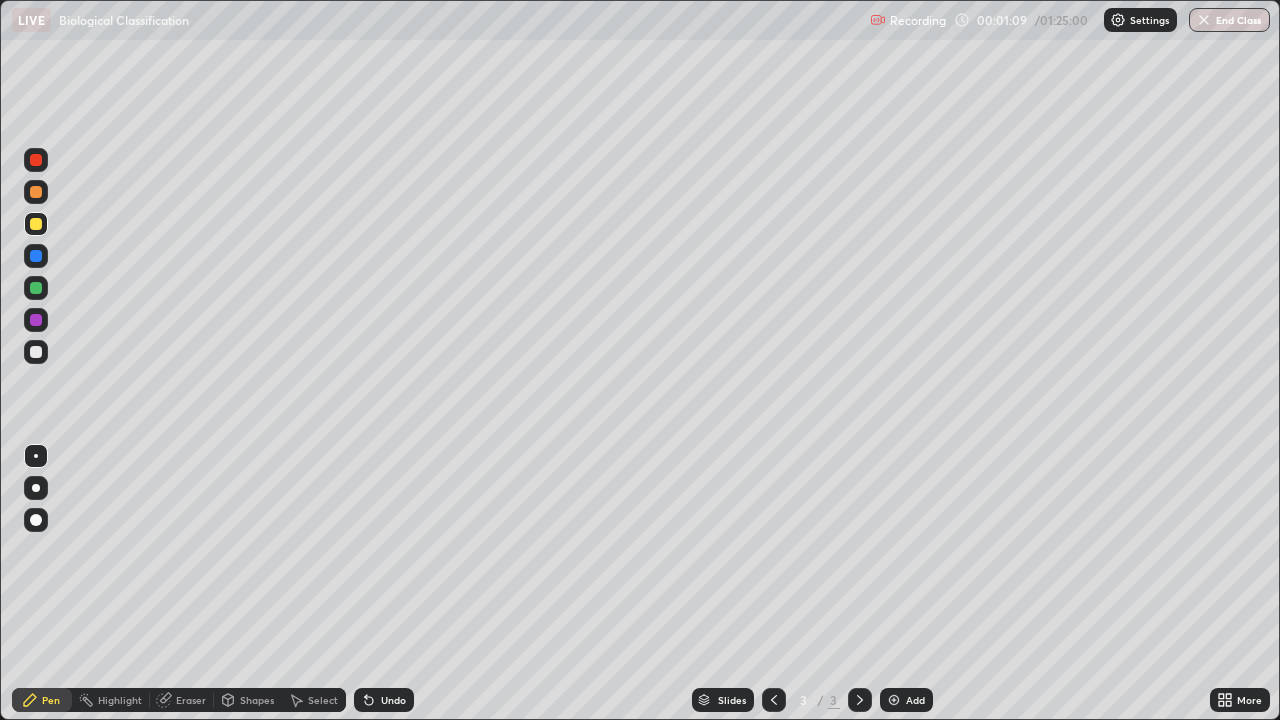 click at bounding box center (36, 352) 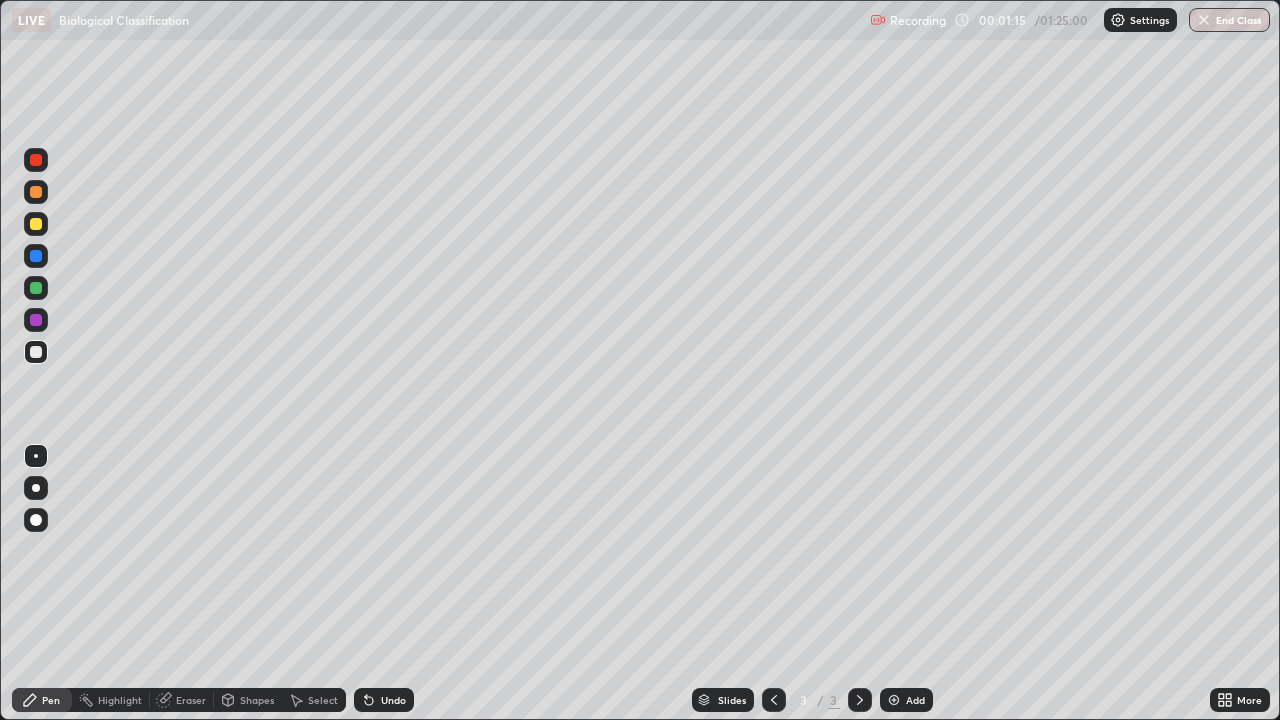 click at bounding box center (36, 224) 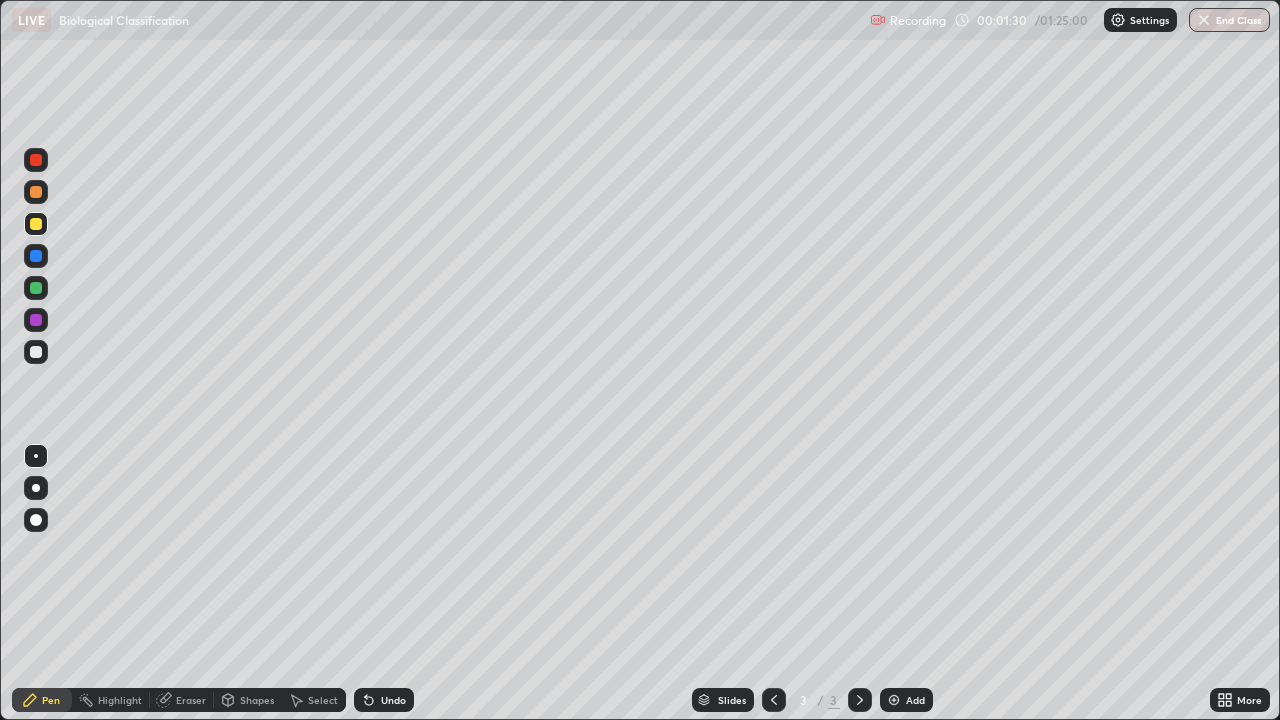 click at bounding box center [894, 700] 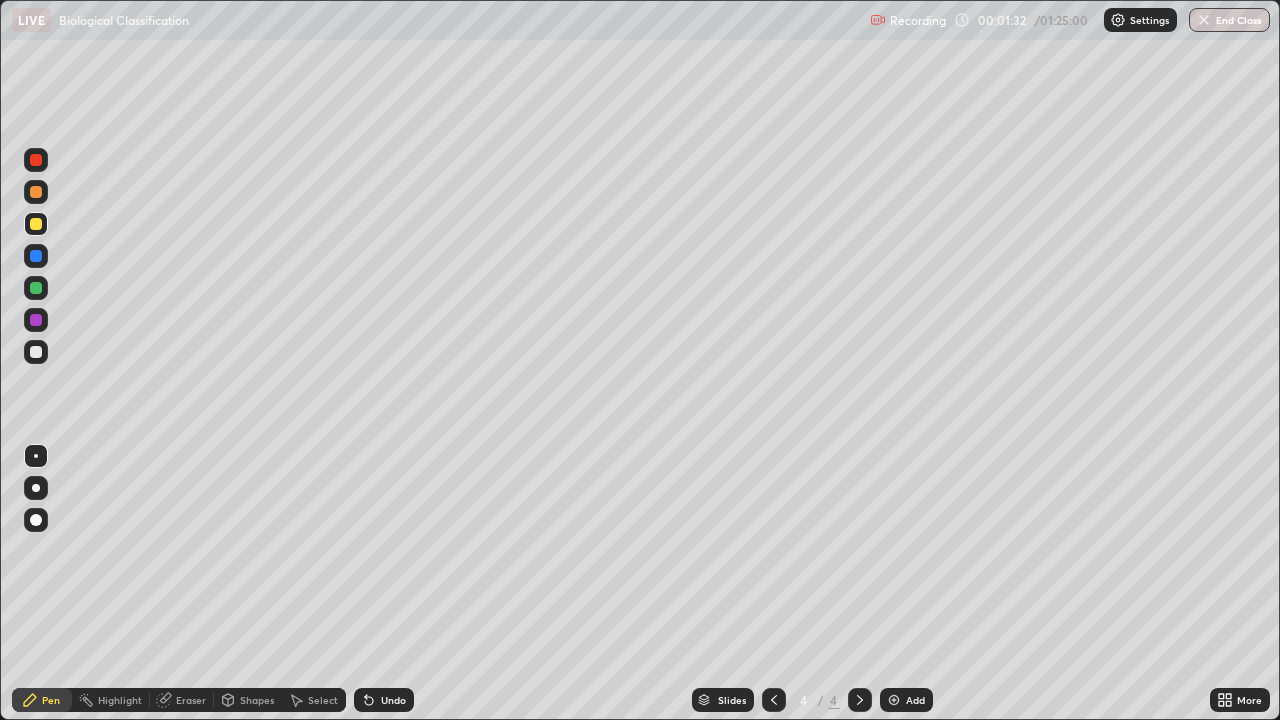 click 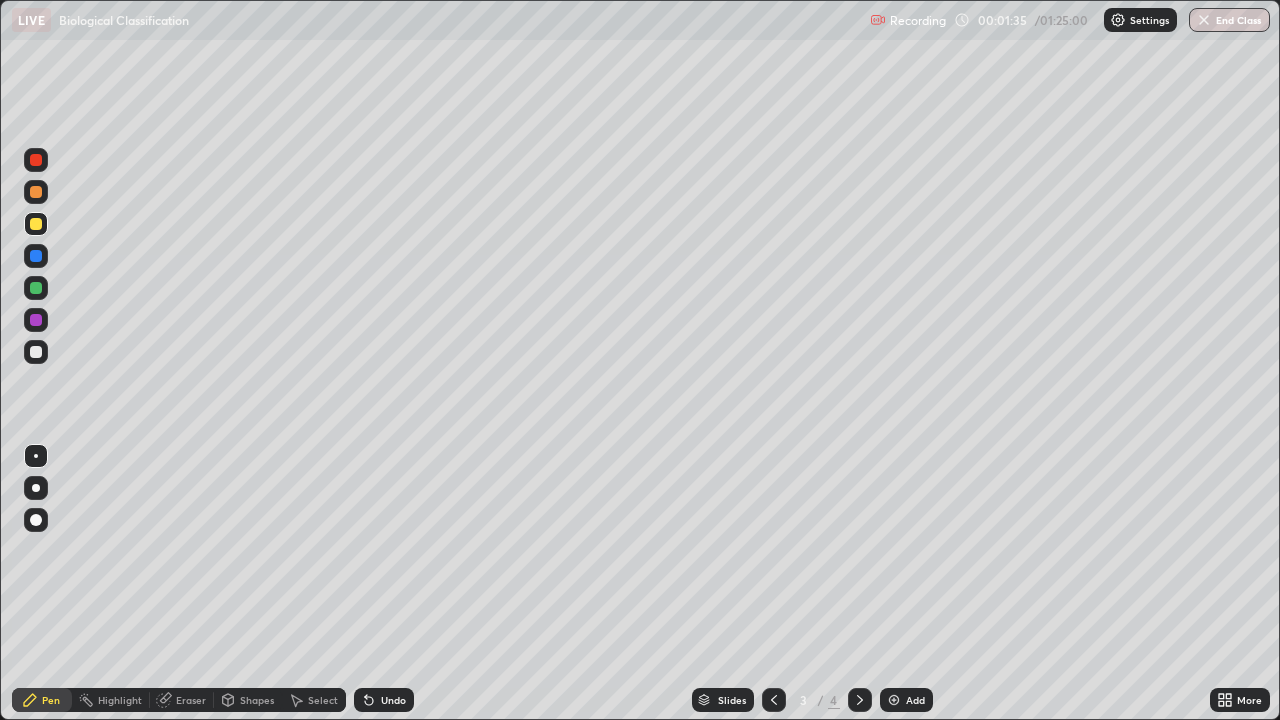 click on "Eraser" at bounding box center [191, 700] 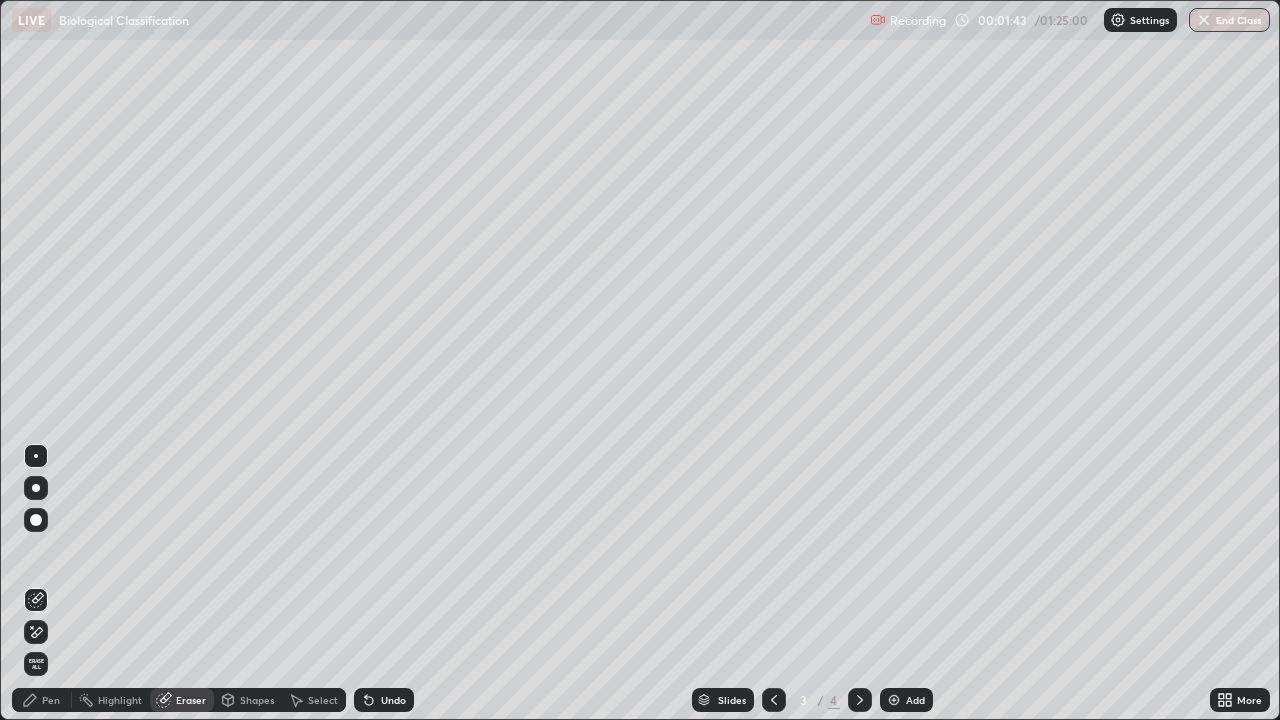 click on "Pen" at bounding box center [42, 700] 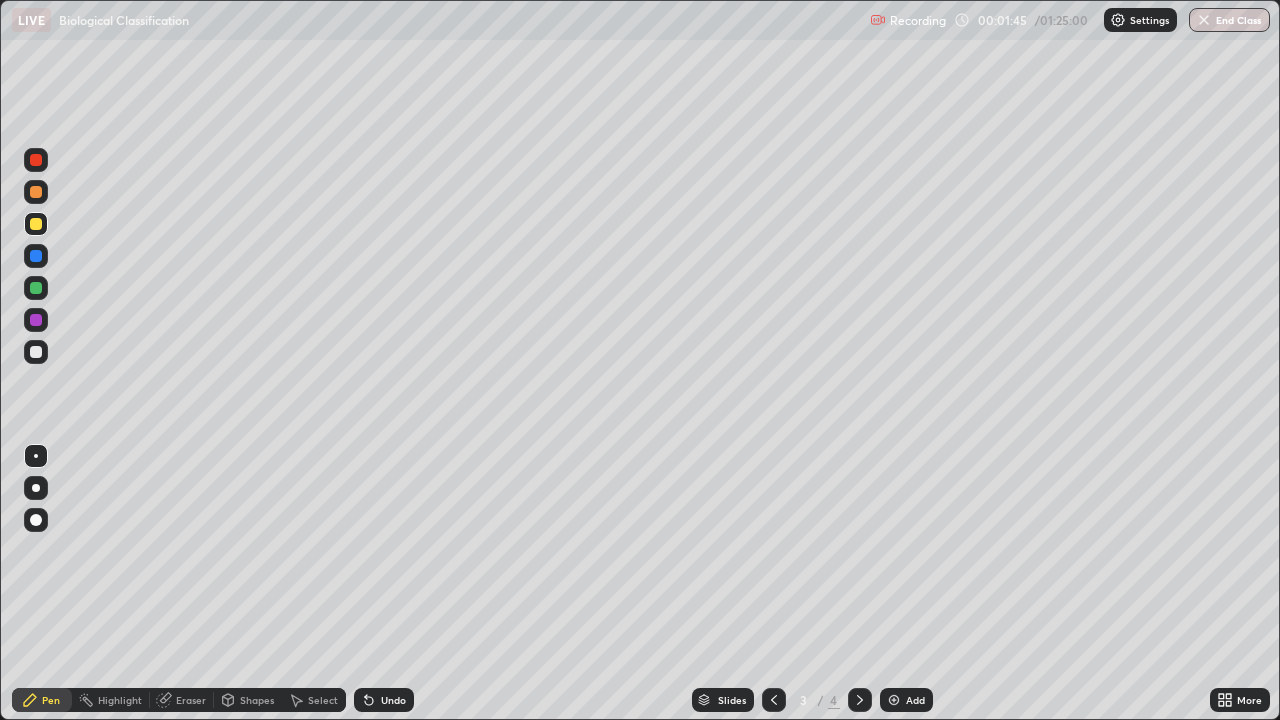 click at bounding box center (36, 352) 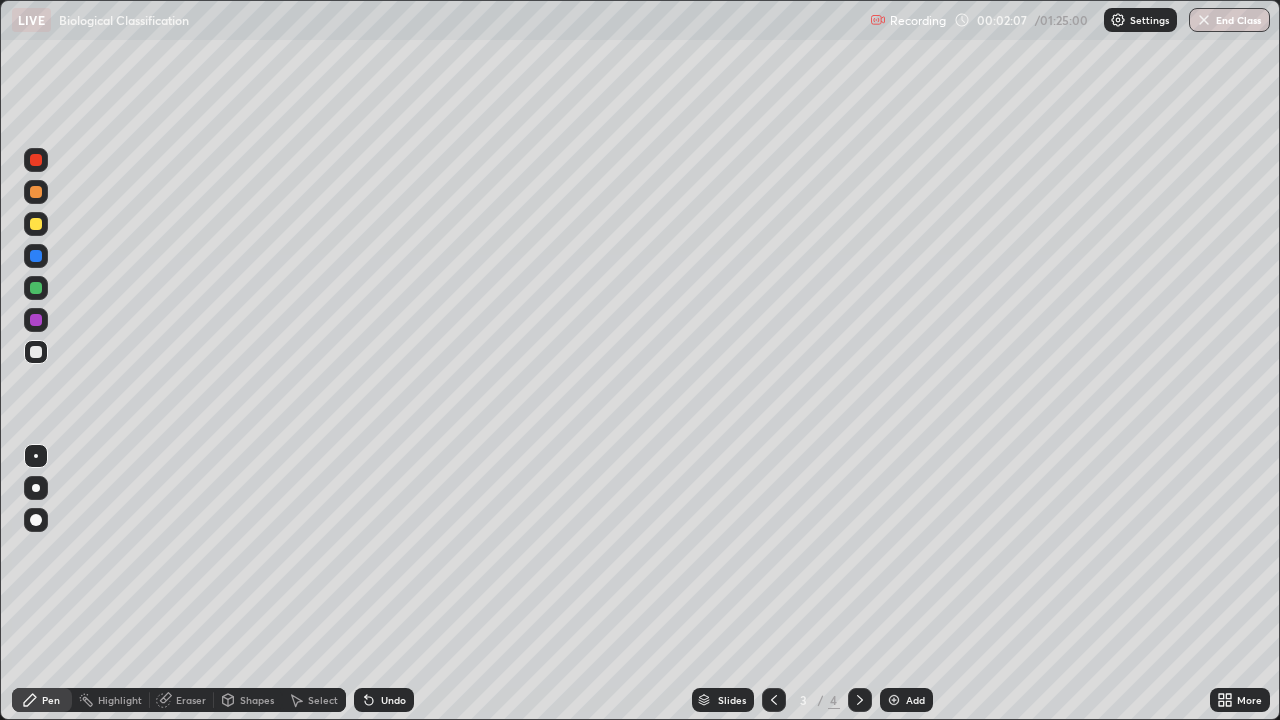 click at bounding box center [894, 700] 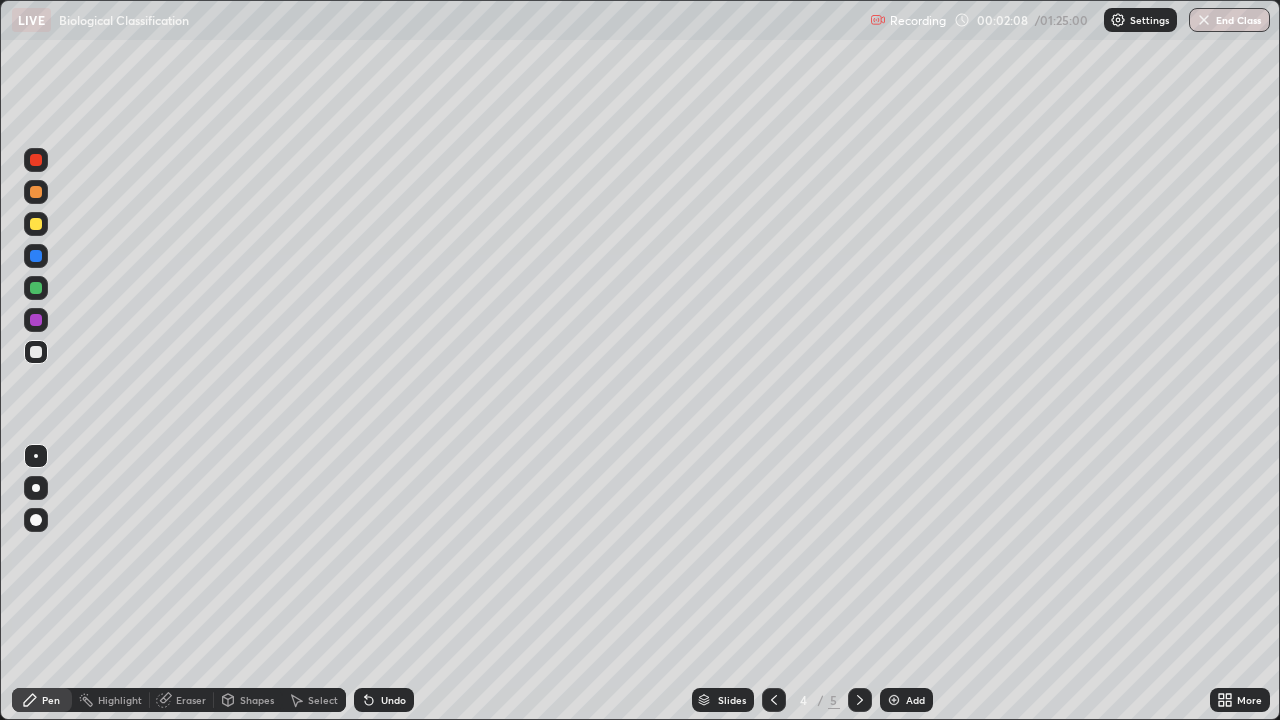 click at bounding box center [36, 224] 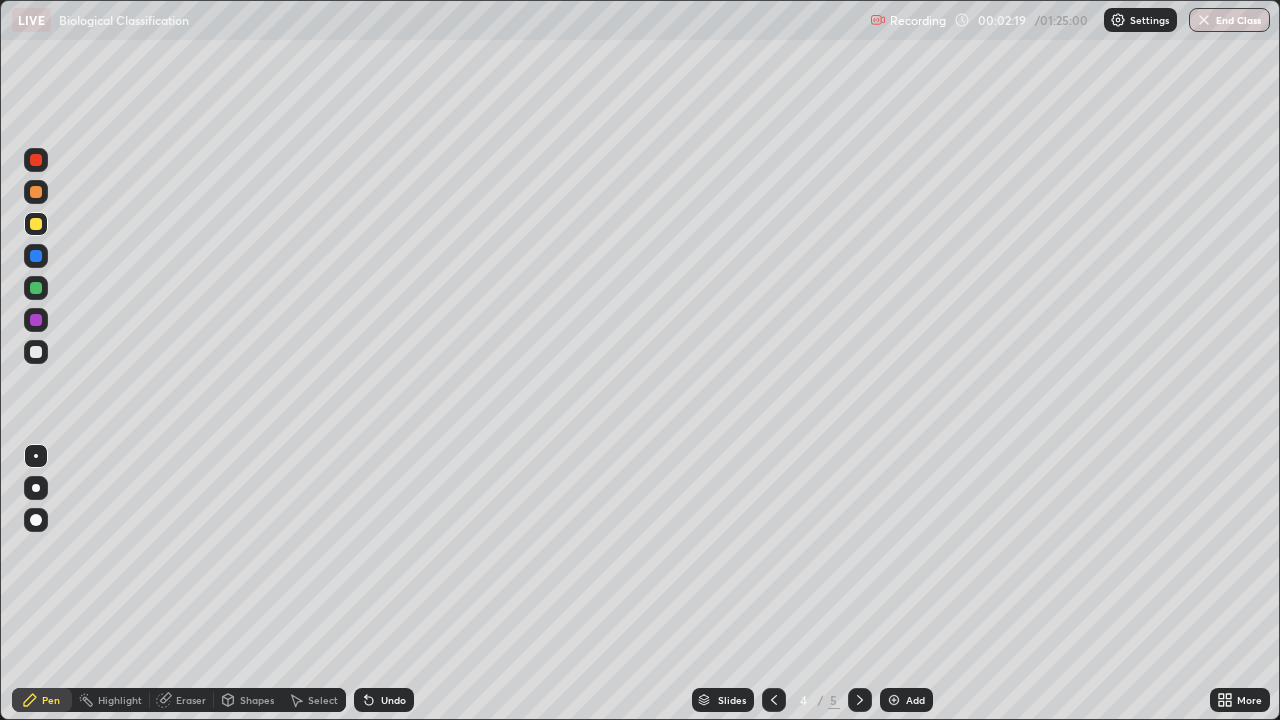 click at bounding box center (36, 352) 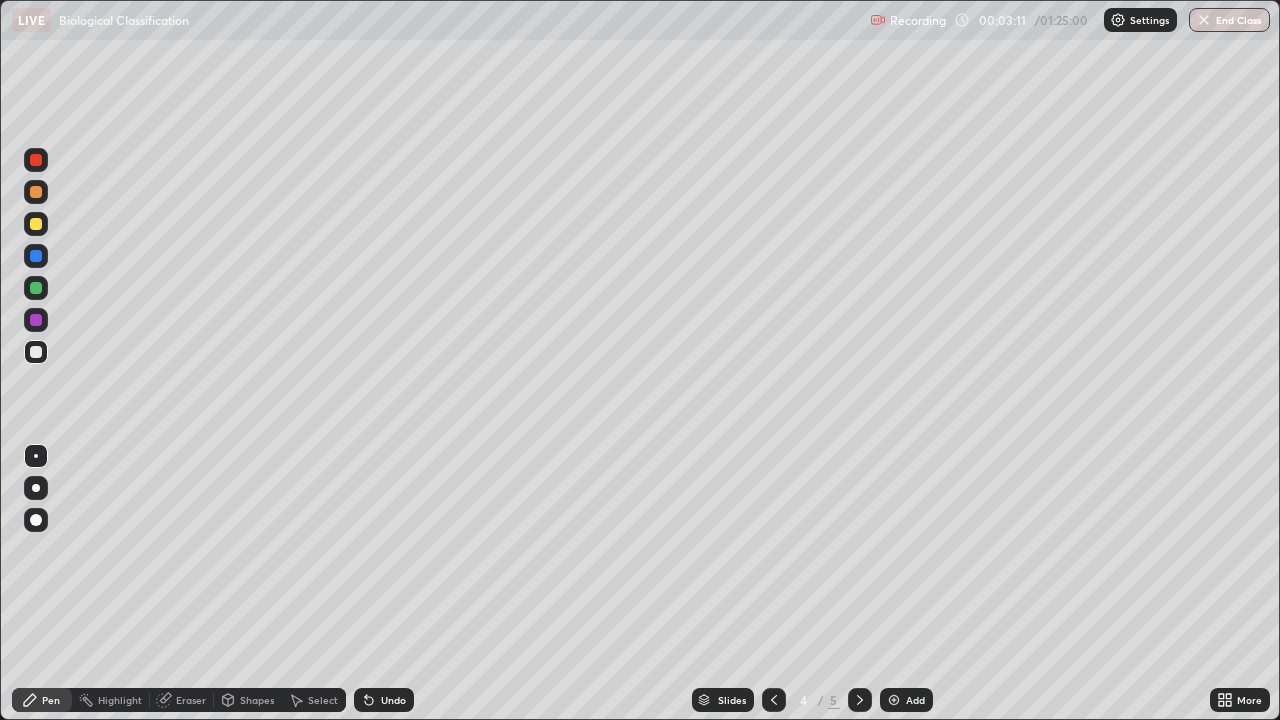 click on "Shapes" at bounding box center (257, 700) 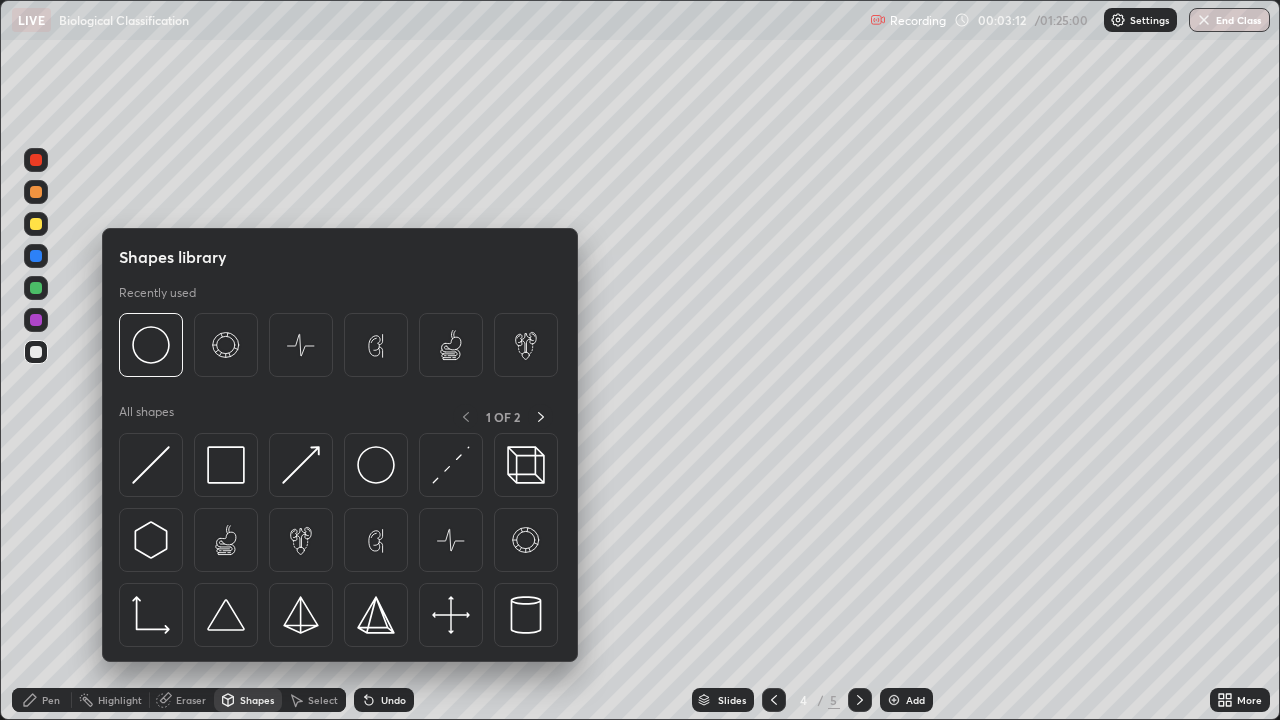 click on "Eraser" at bounding box center (191, 700) 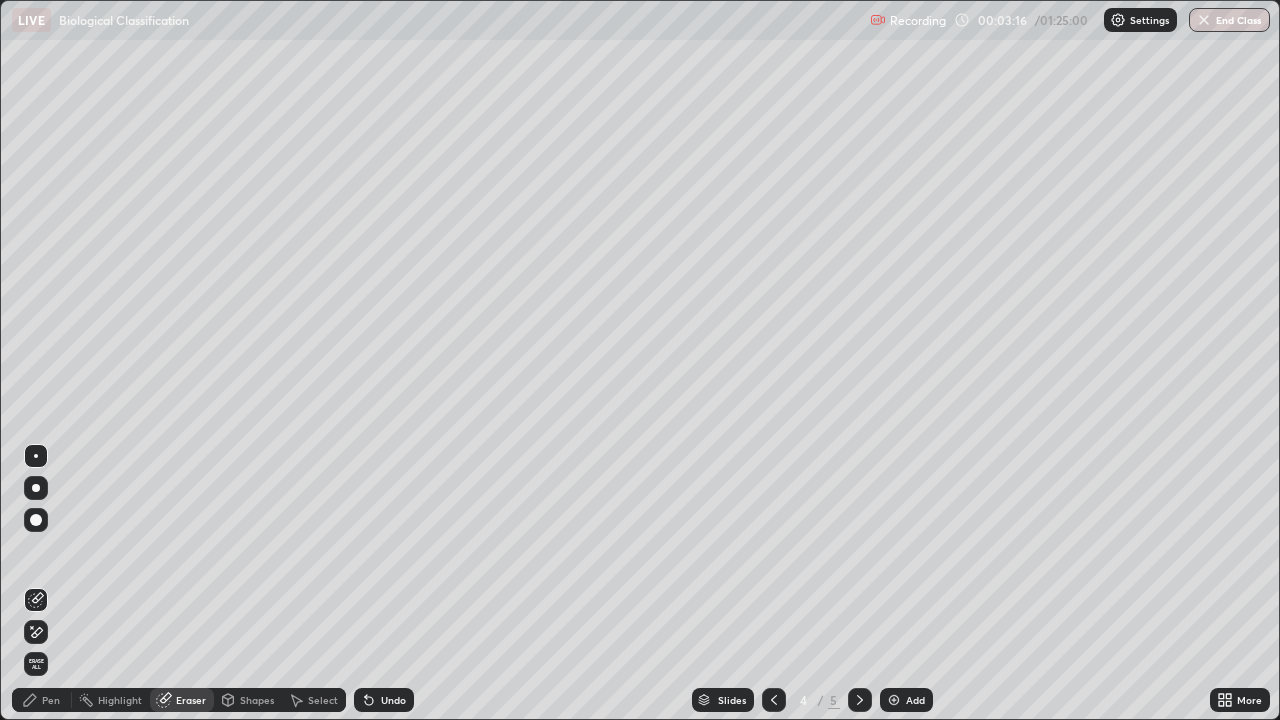 click on "Pen" at bounding box center [51, 700] 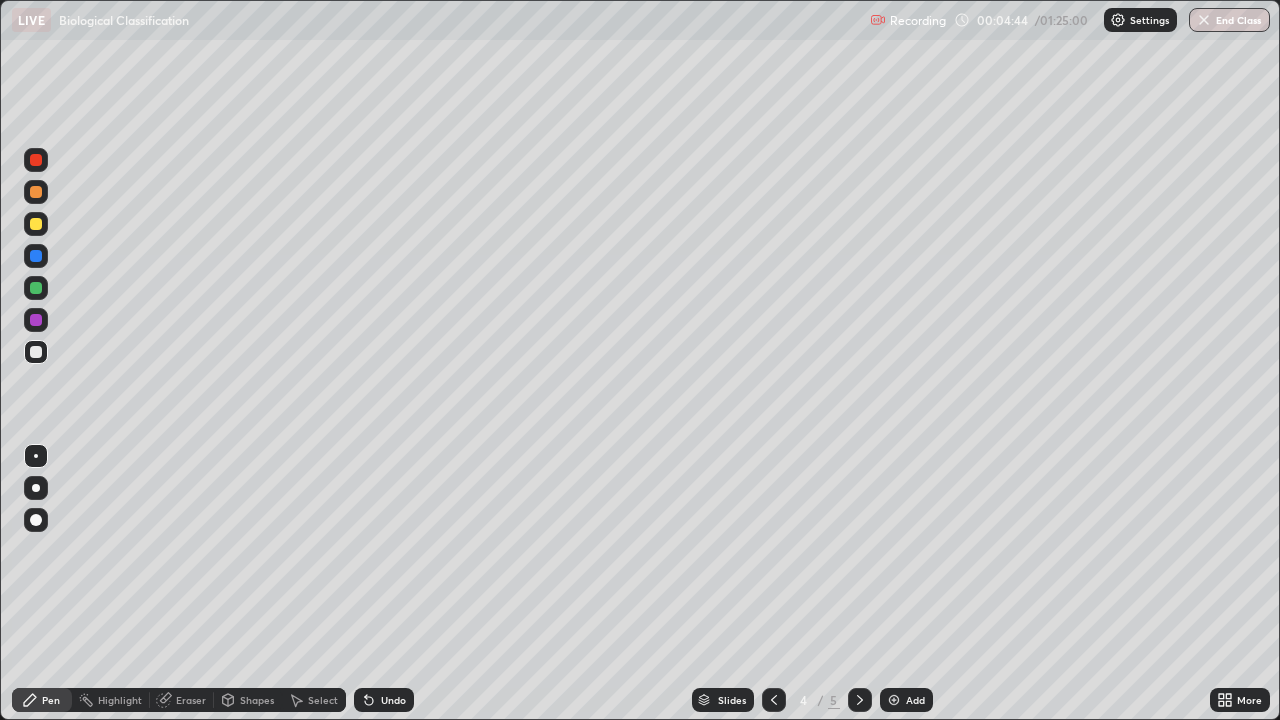 click on "Add" at bounding box center [915, 700] 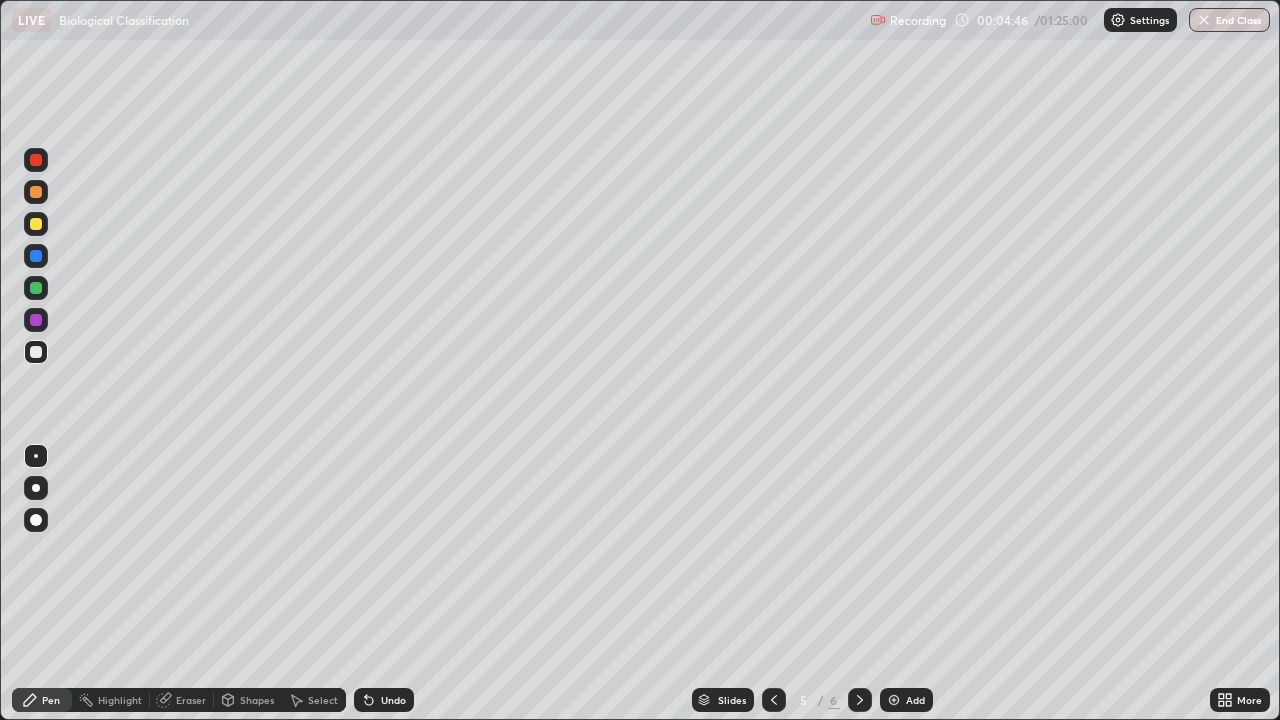 click at bounding box center (36, 224) 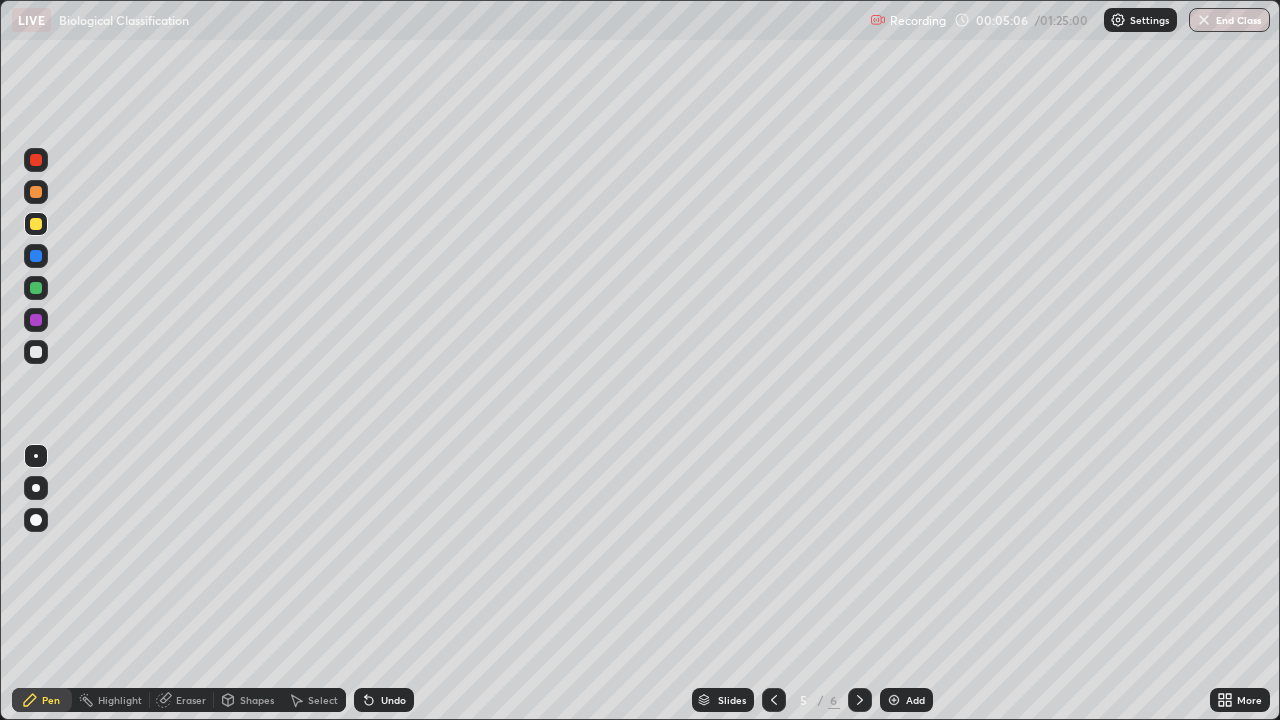 click at bounding box center (36, 352) 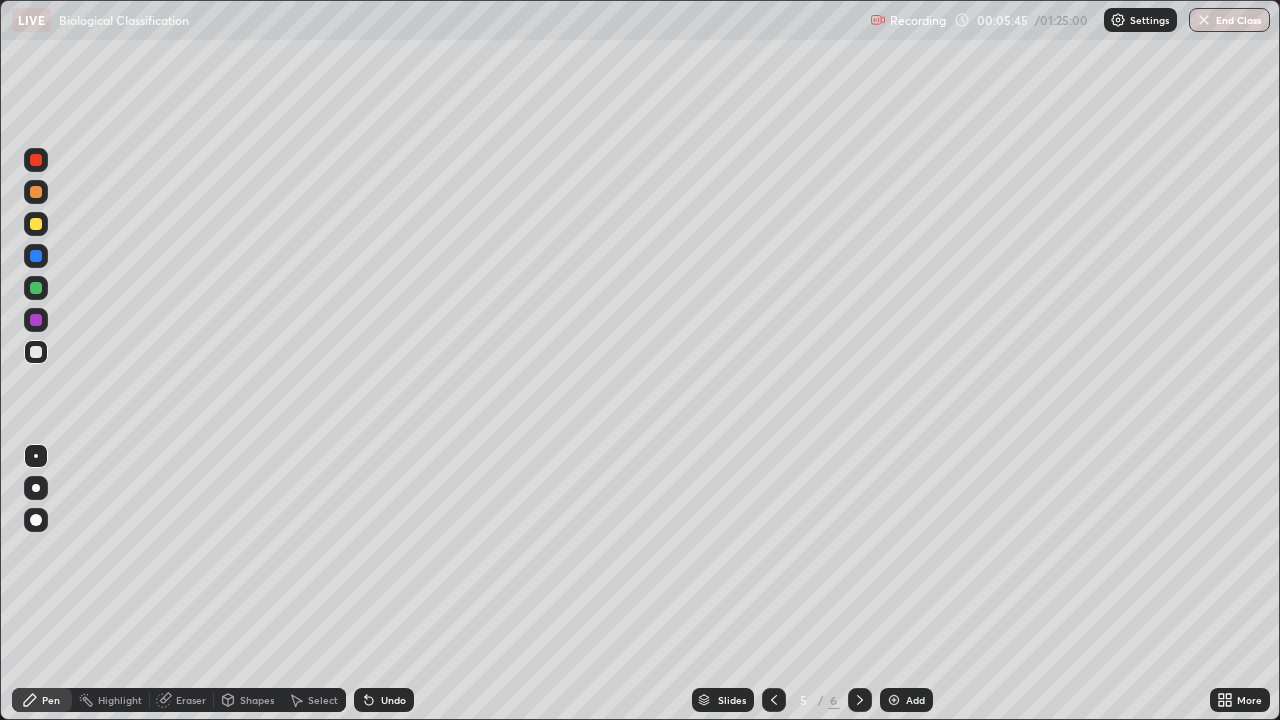 click at bounding box center (36, 288) 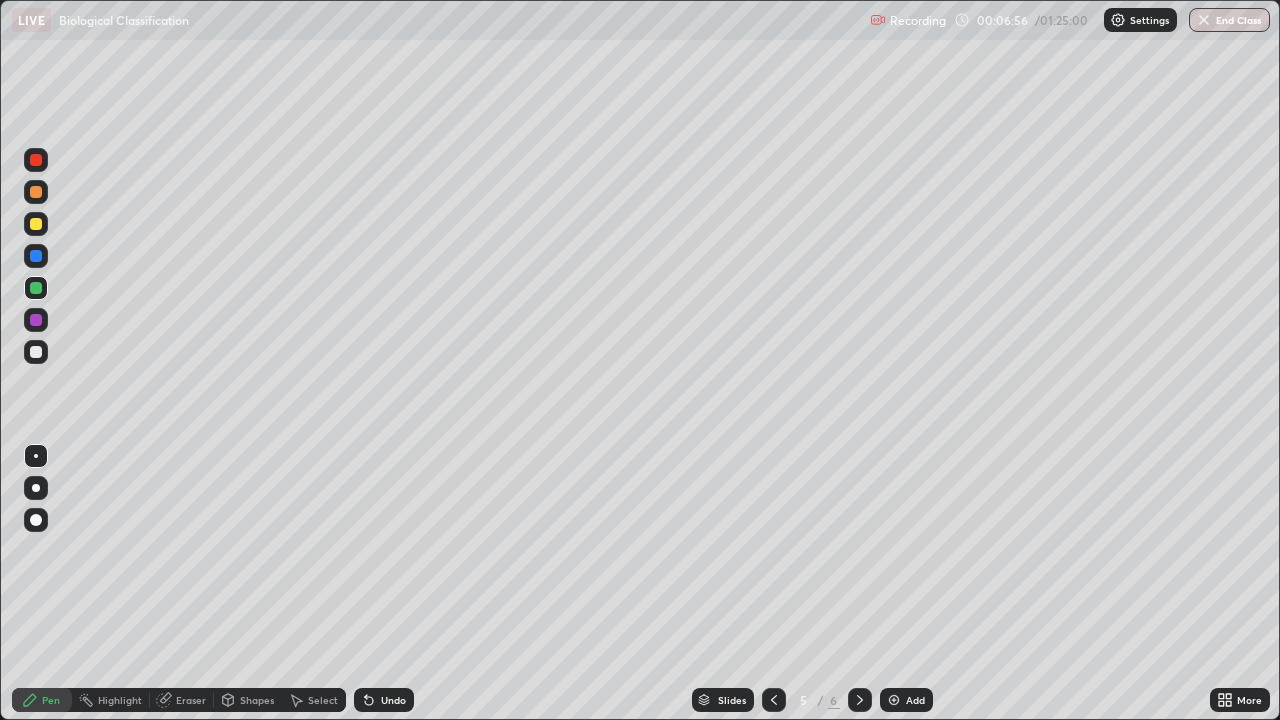click at bounding box center [36, 224] 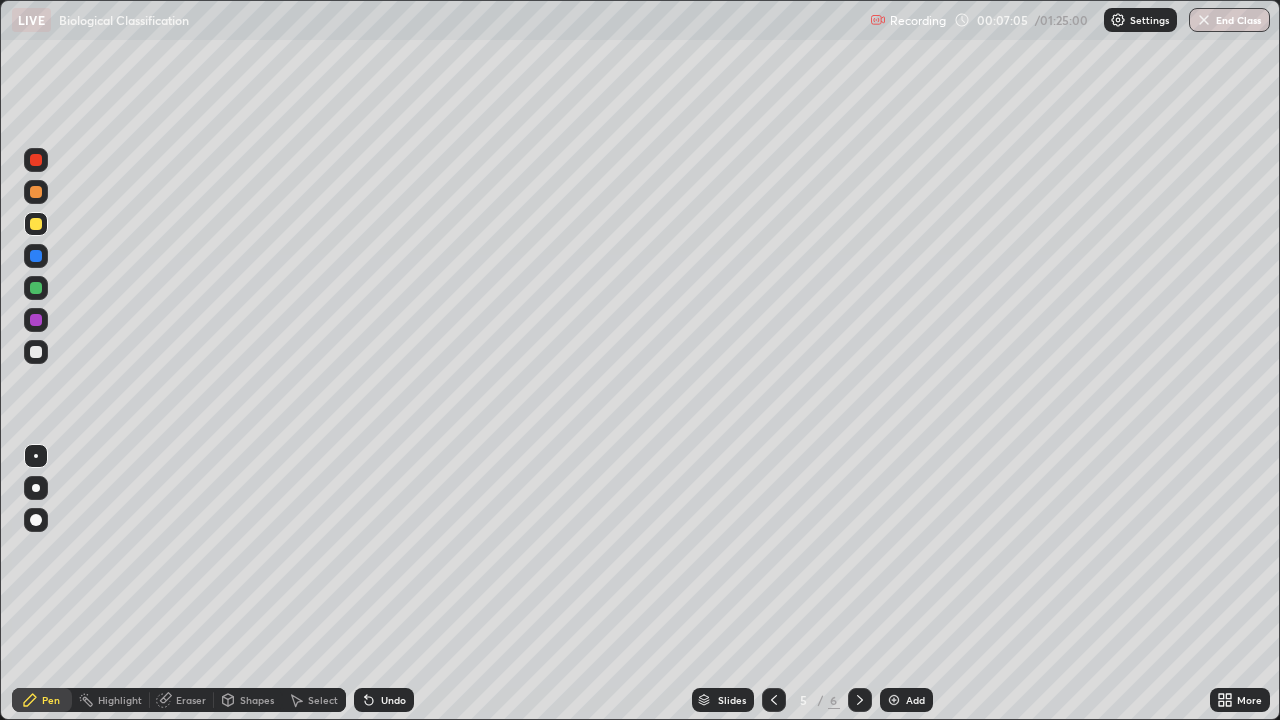 click at bounding box center [36, 352] 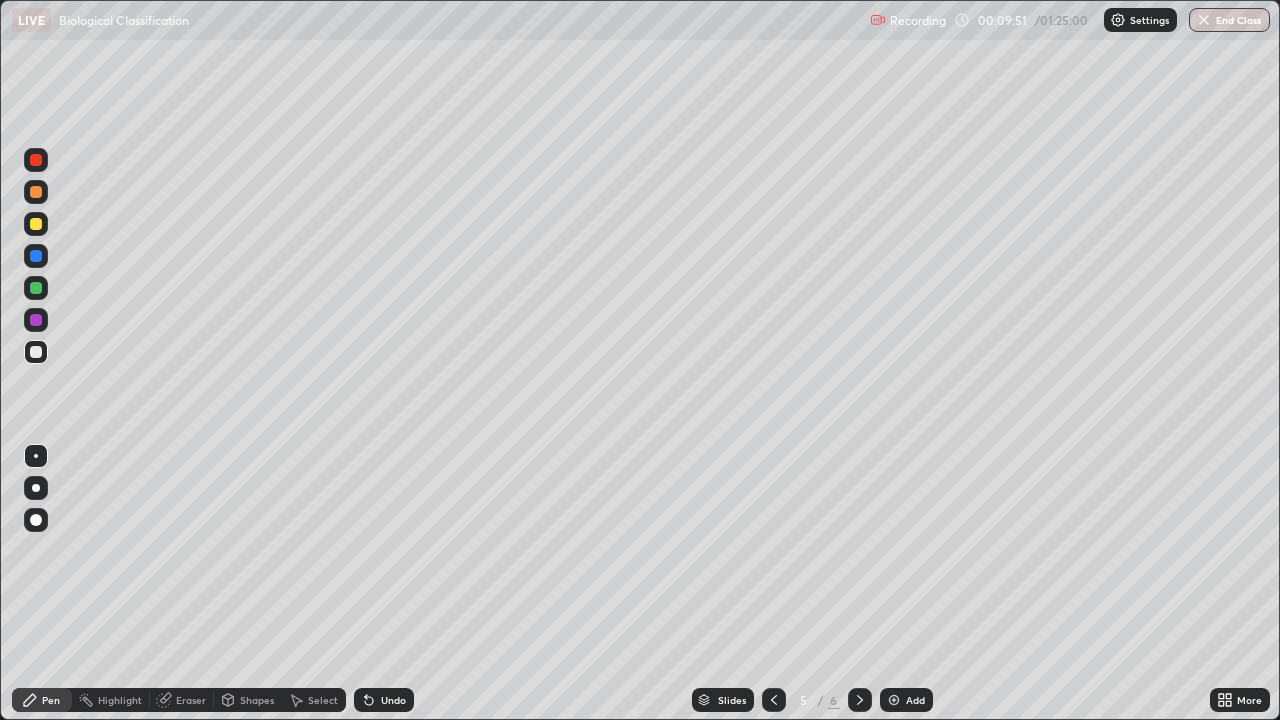 click at bounding box center [894, 700] 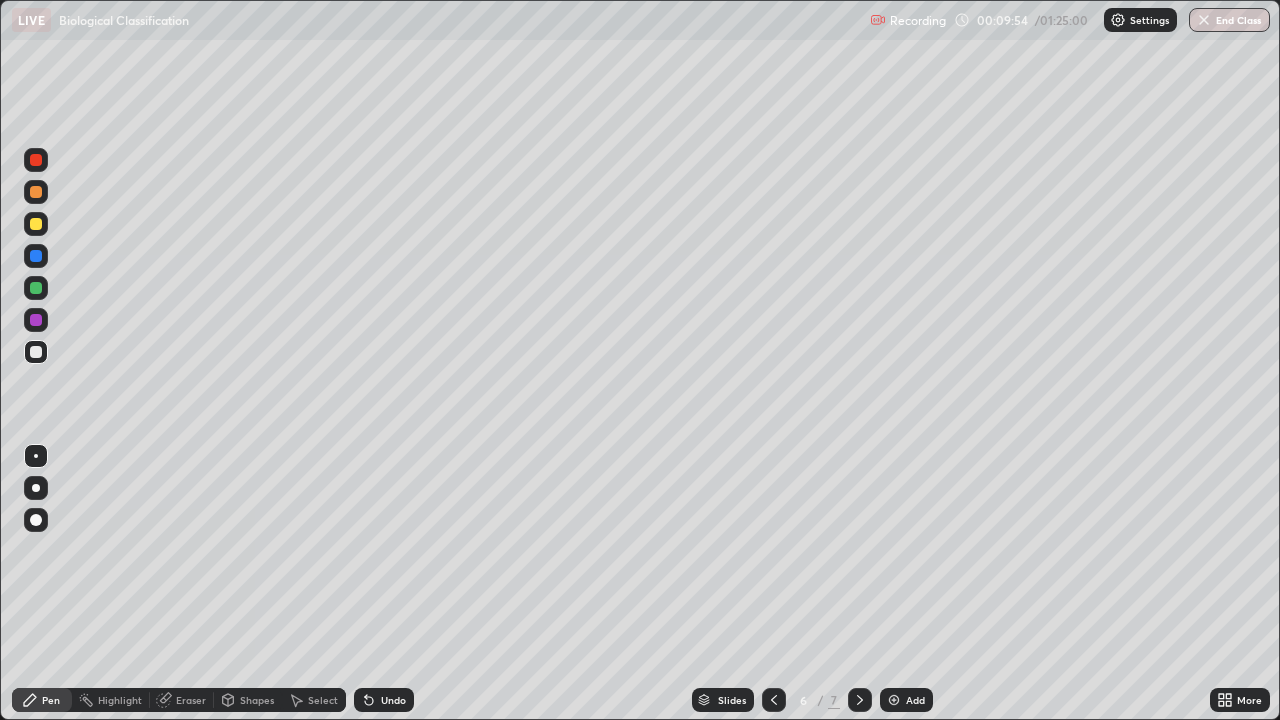click at bounding box center (36, 352) 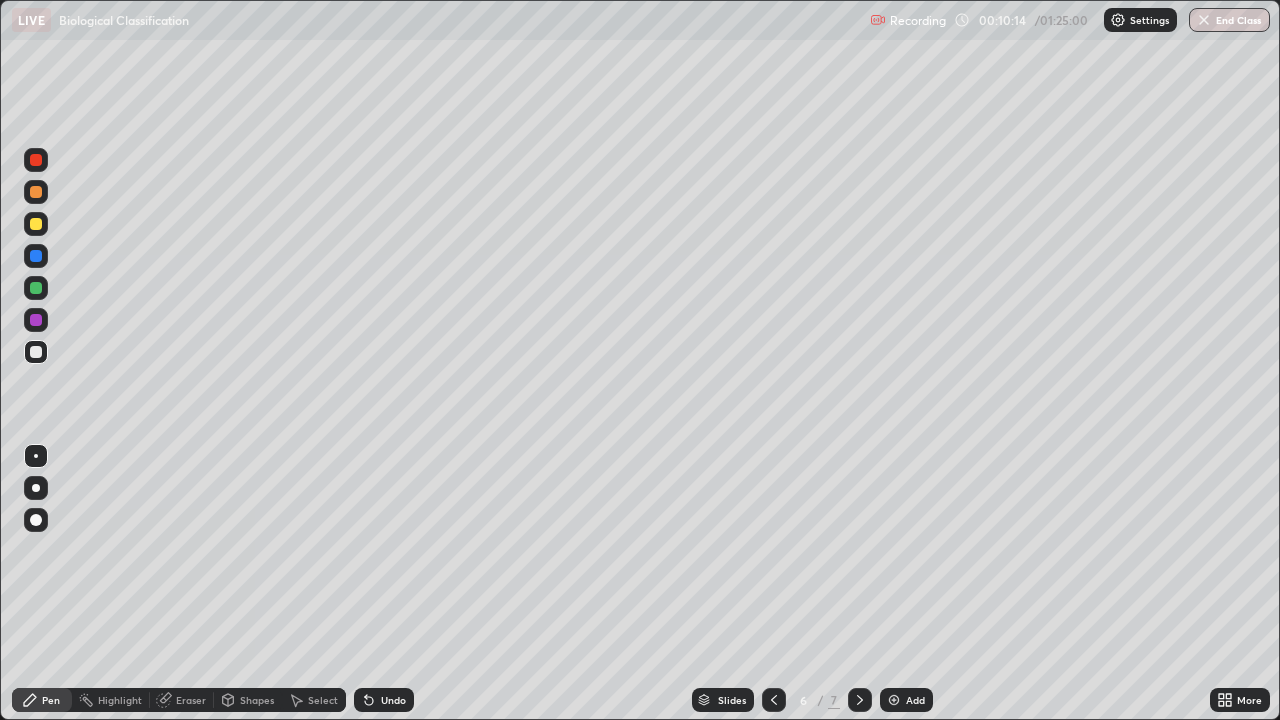 click at bounding box center (36, 224) 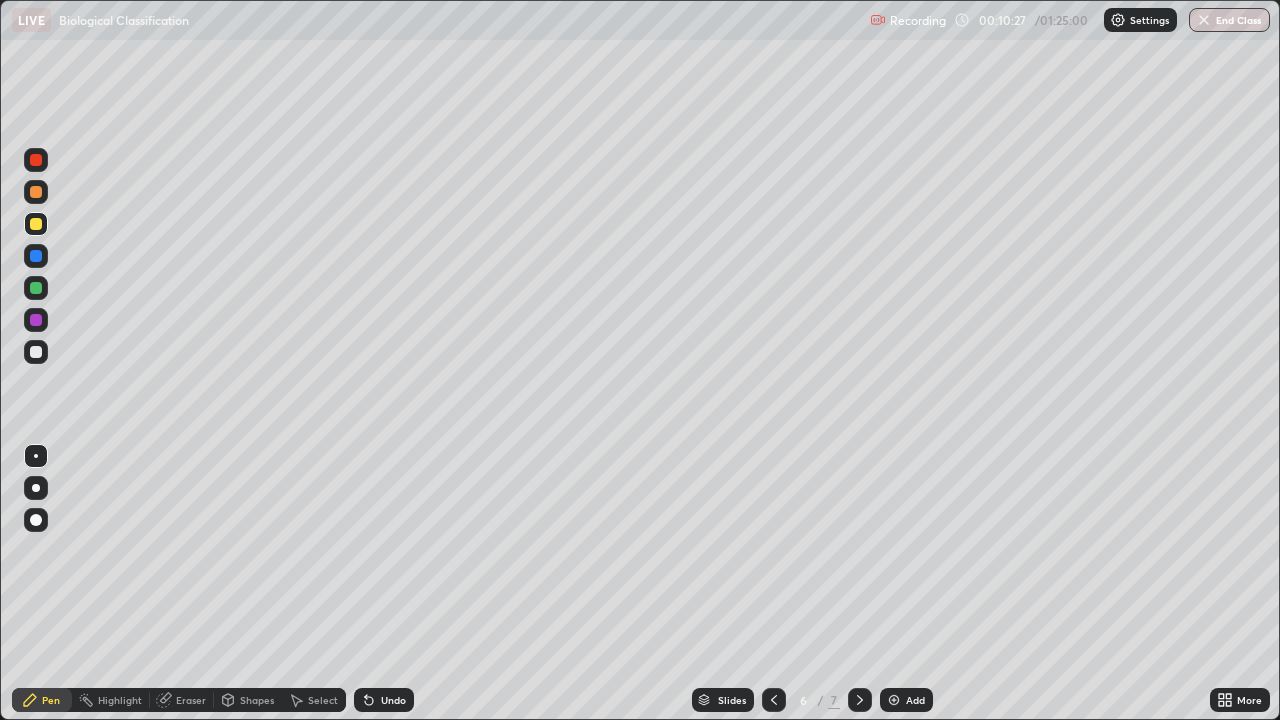 click at bounding box center [36, 352] 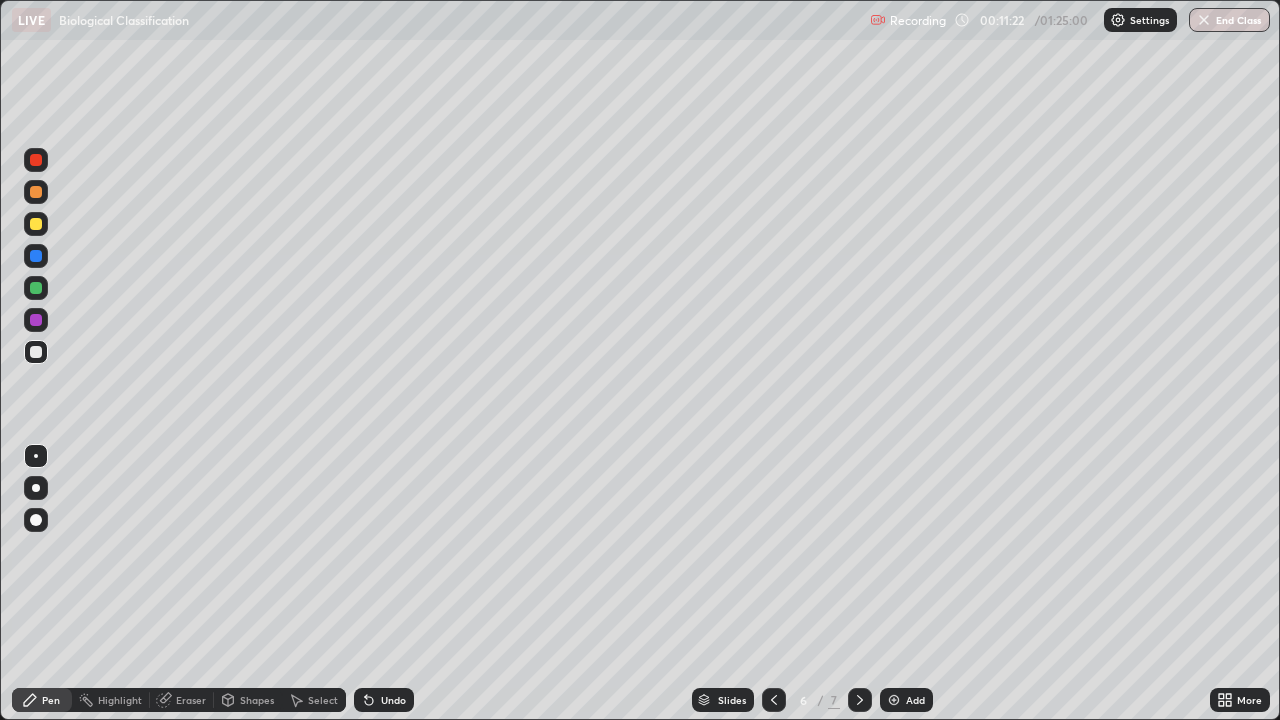 click on "Add" at bounding box center (915, 700) 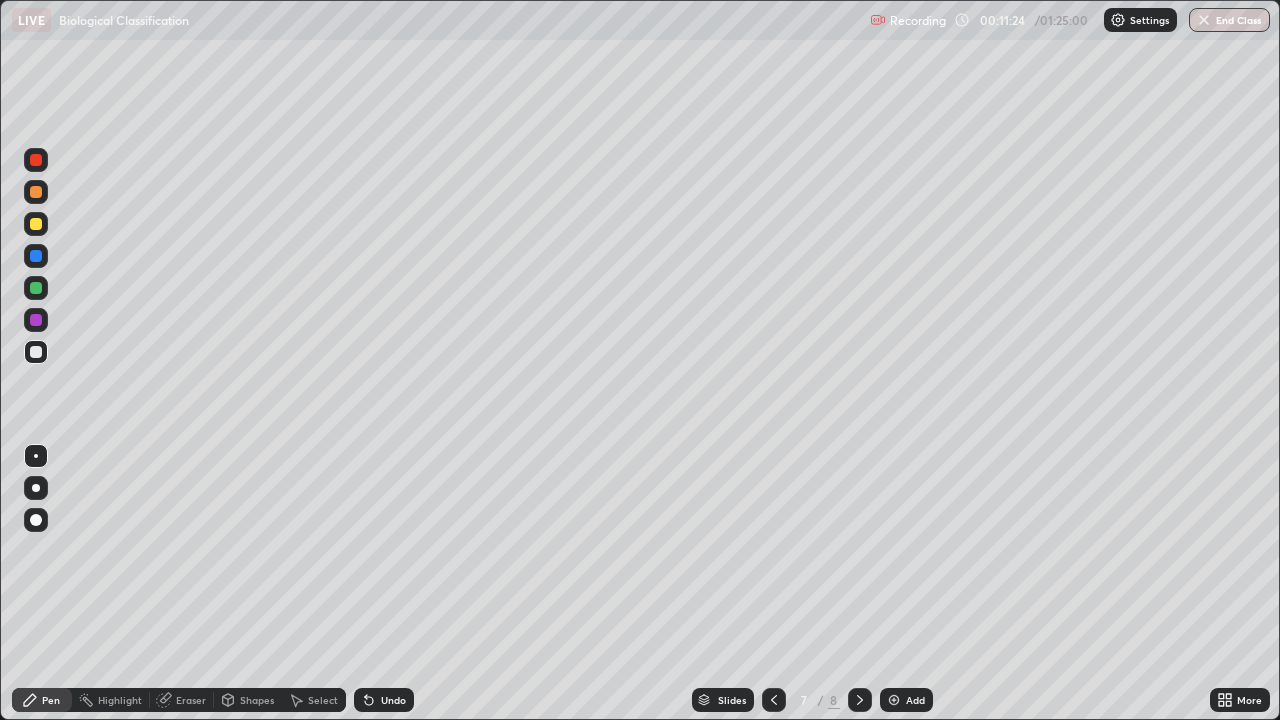 click 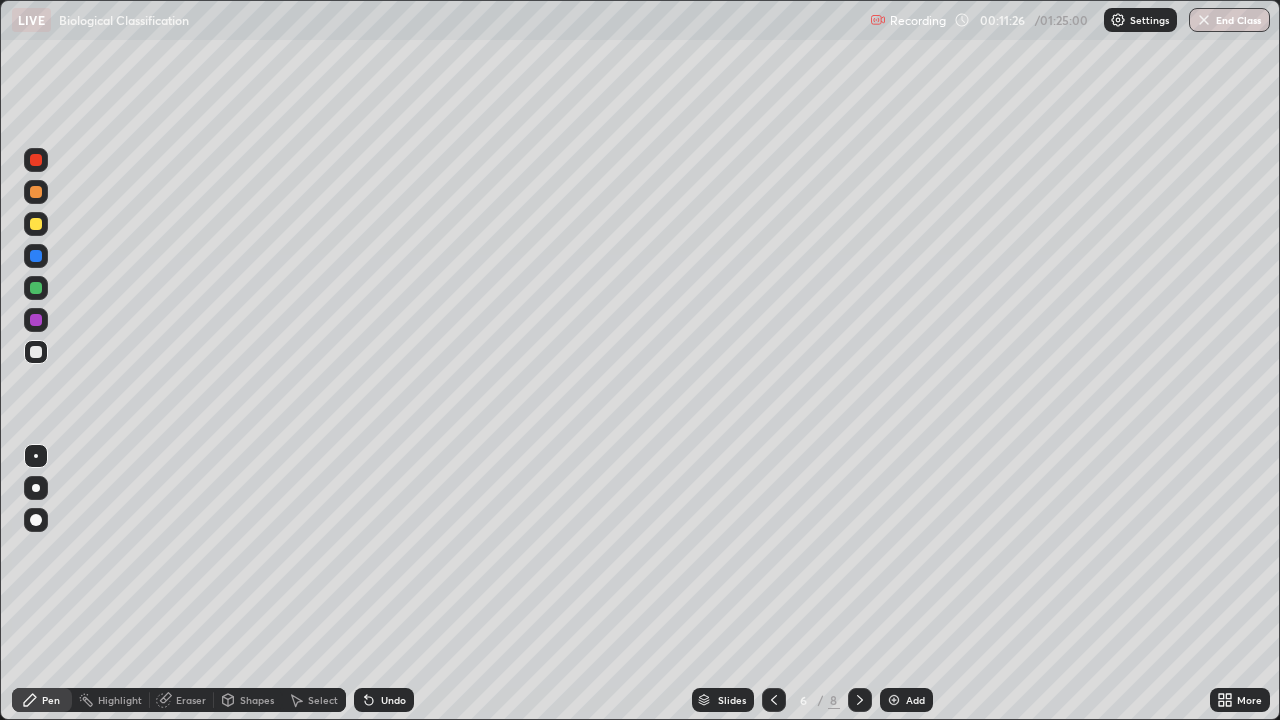 click at bounding box center (36, 288) 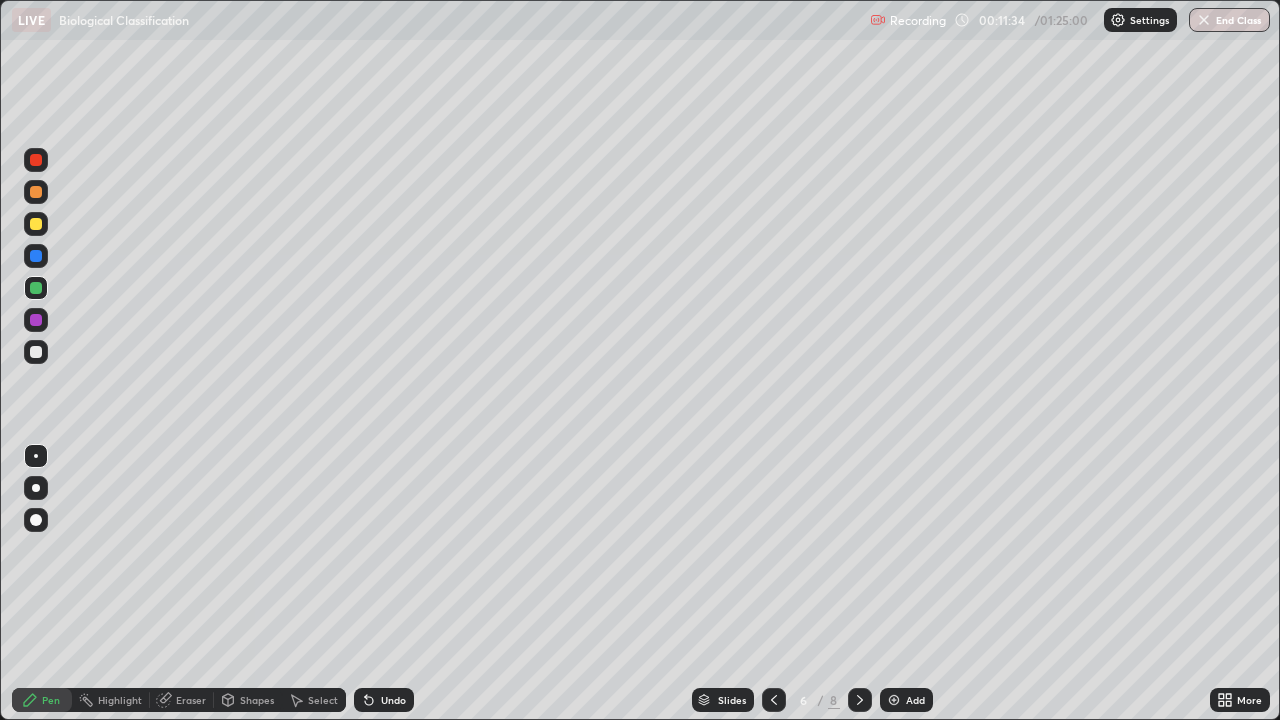 click 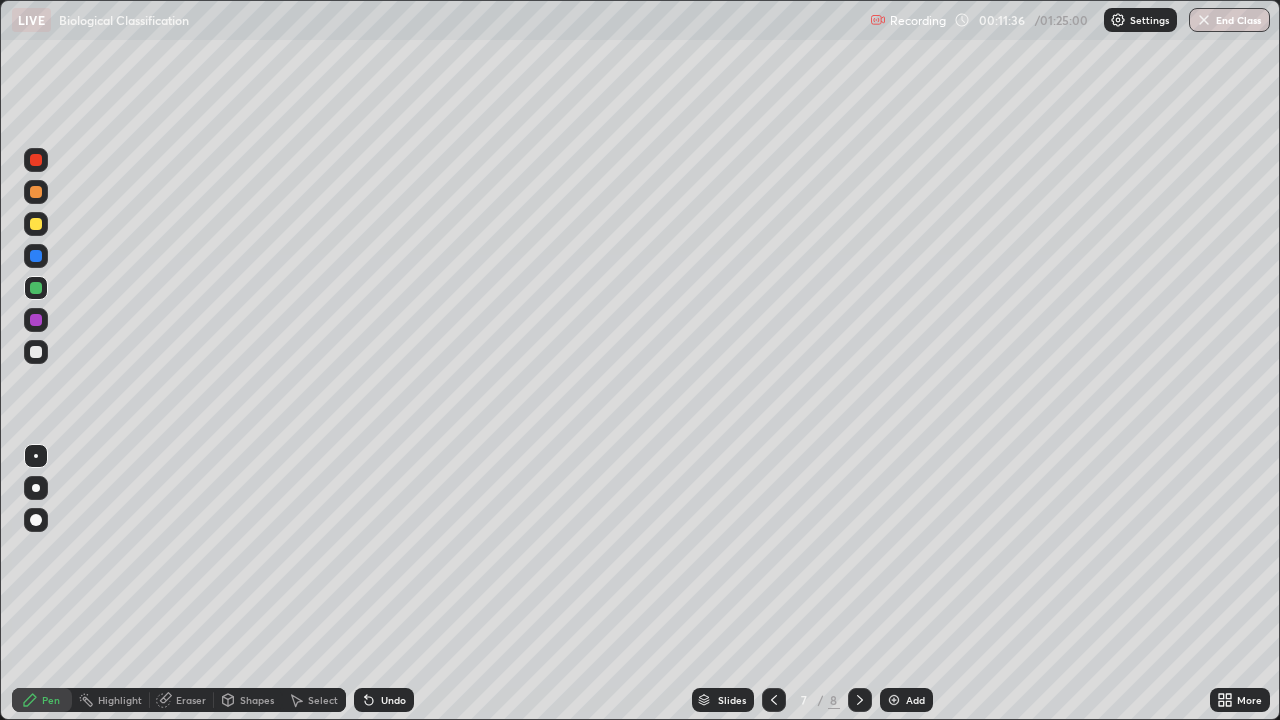 click at bounding box center (36, 224) 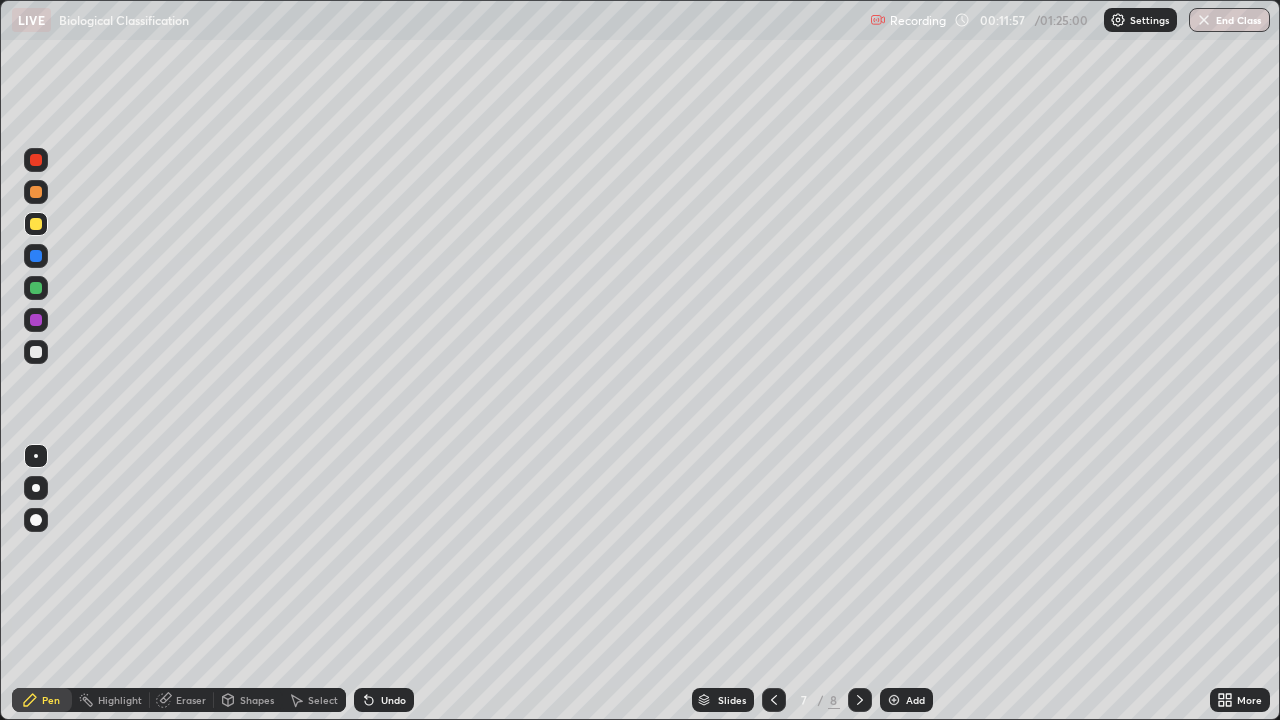 click at bounding box center (36, 352) 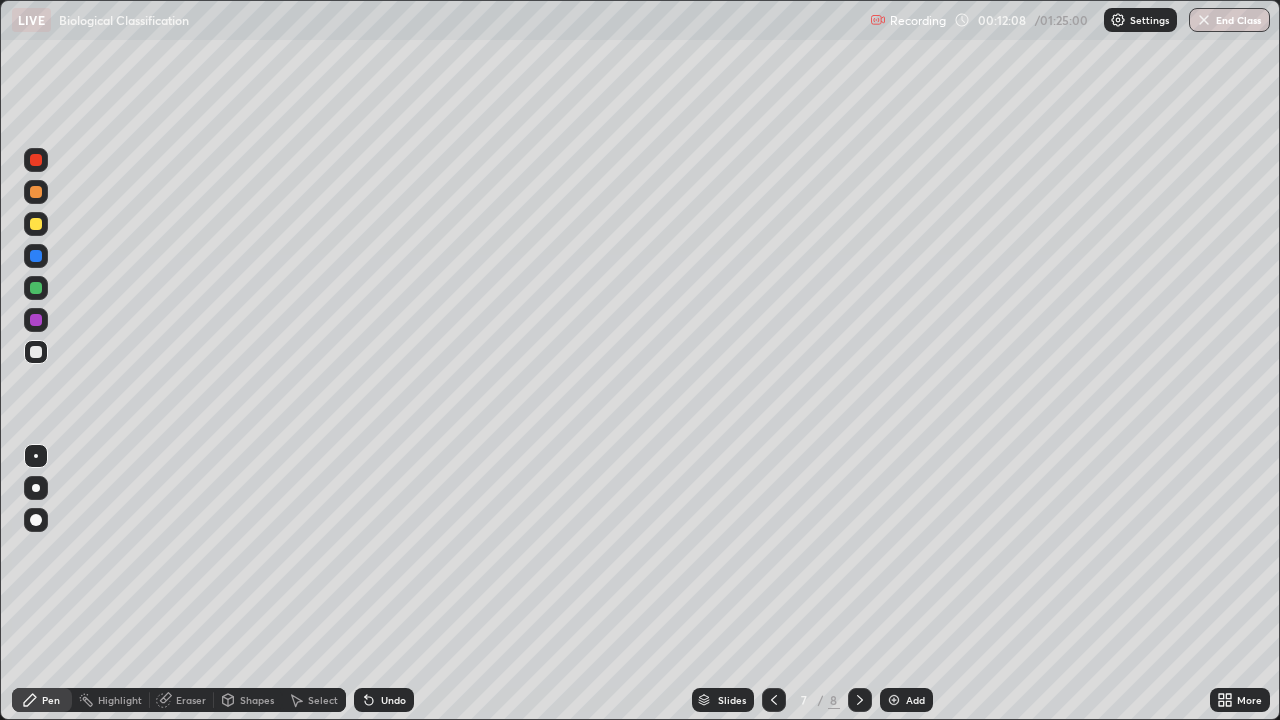 click on "Eraser" at bounding box center [191, 700] 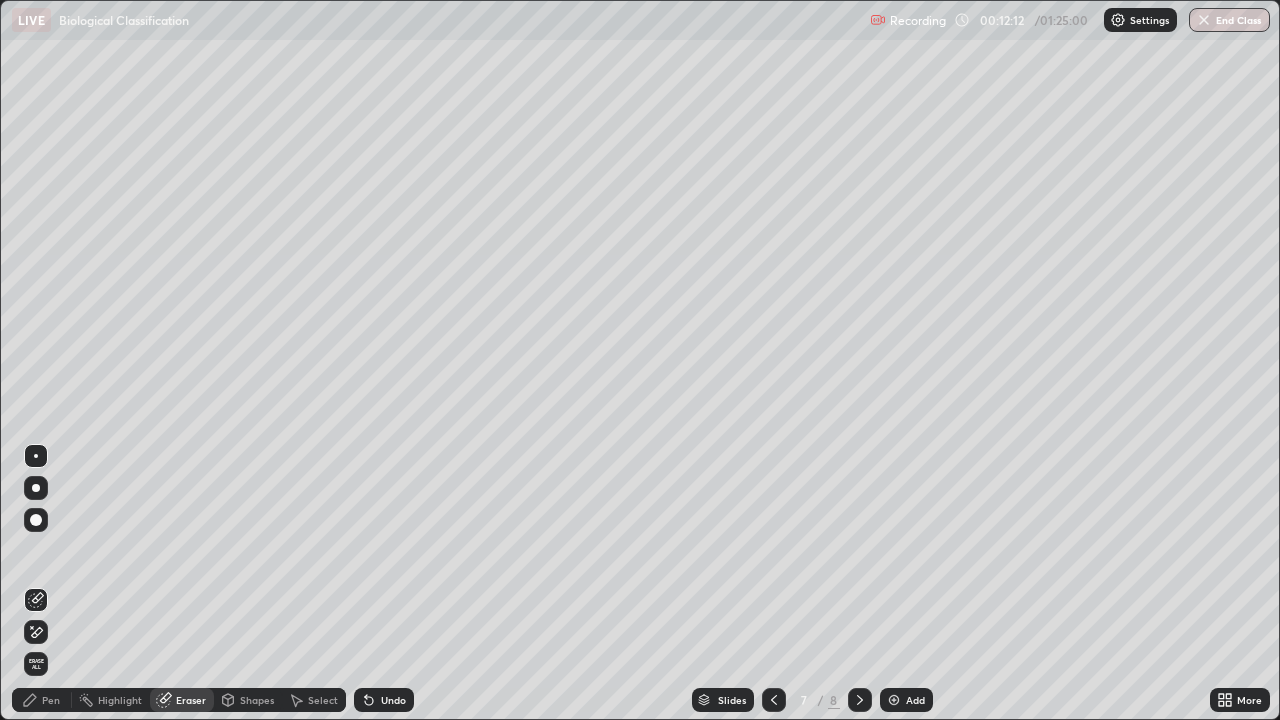 click on "Pen" at bounding box center [51, 700] 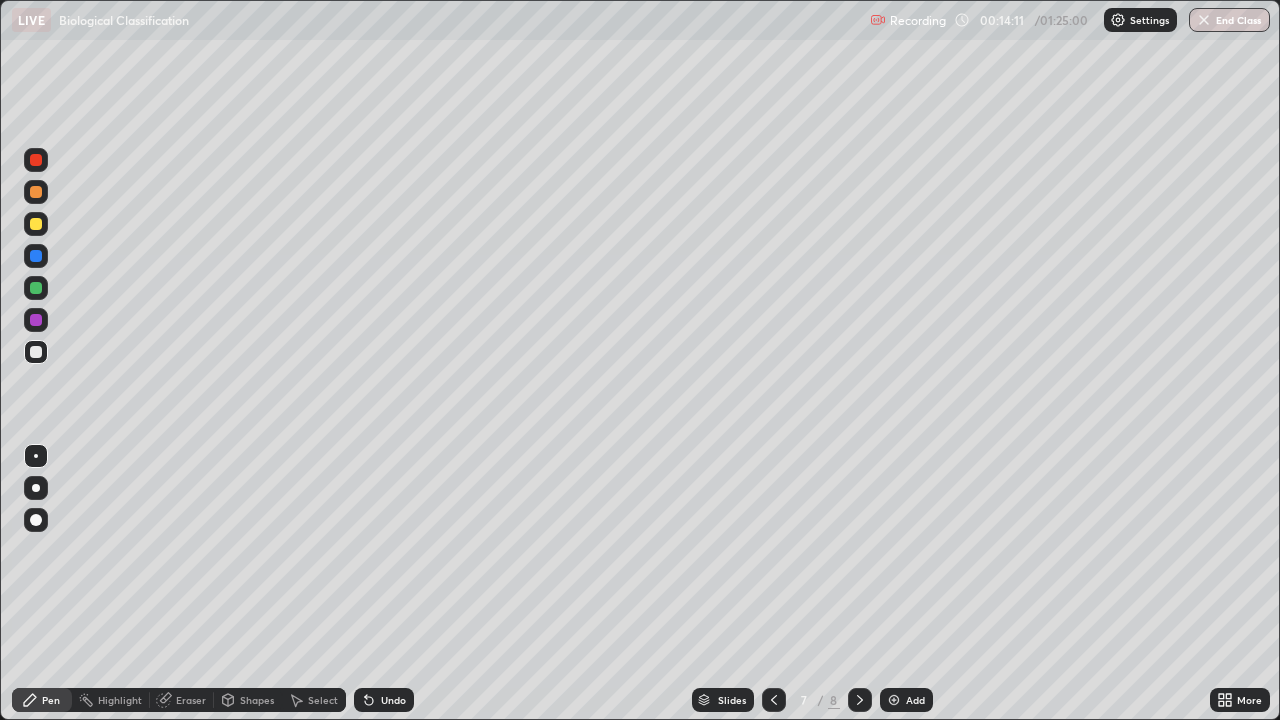 click on "Add" at bounding box center [906, 700] 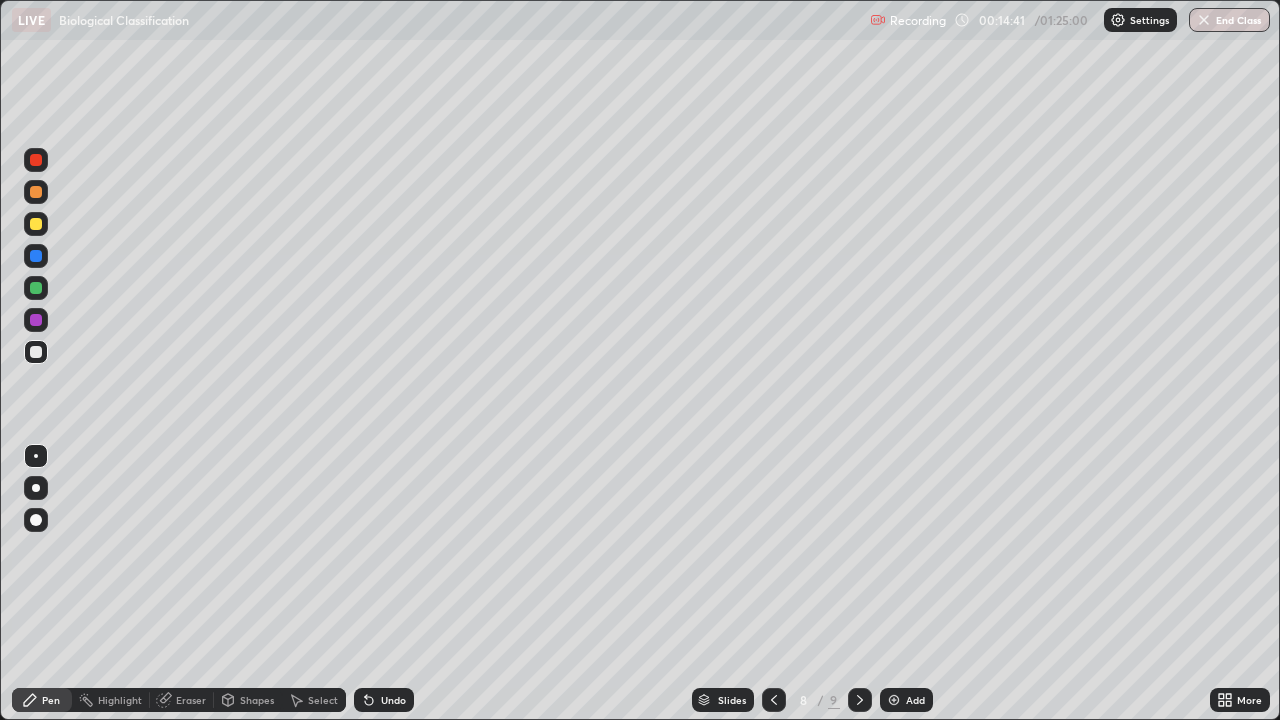 click 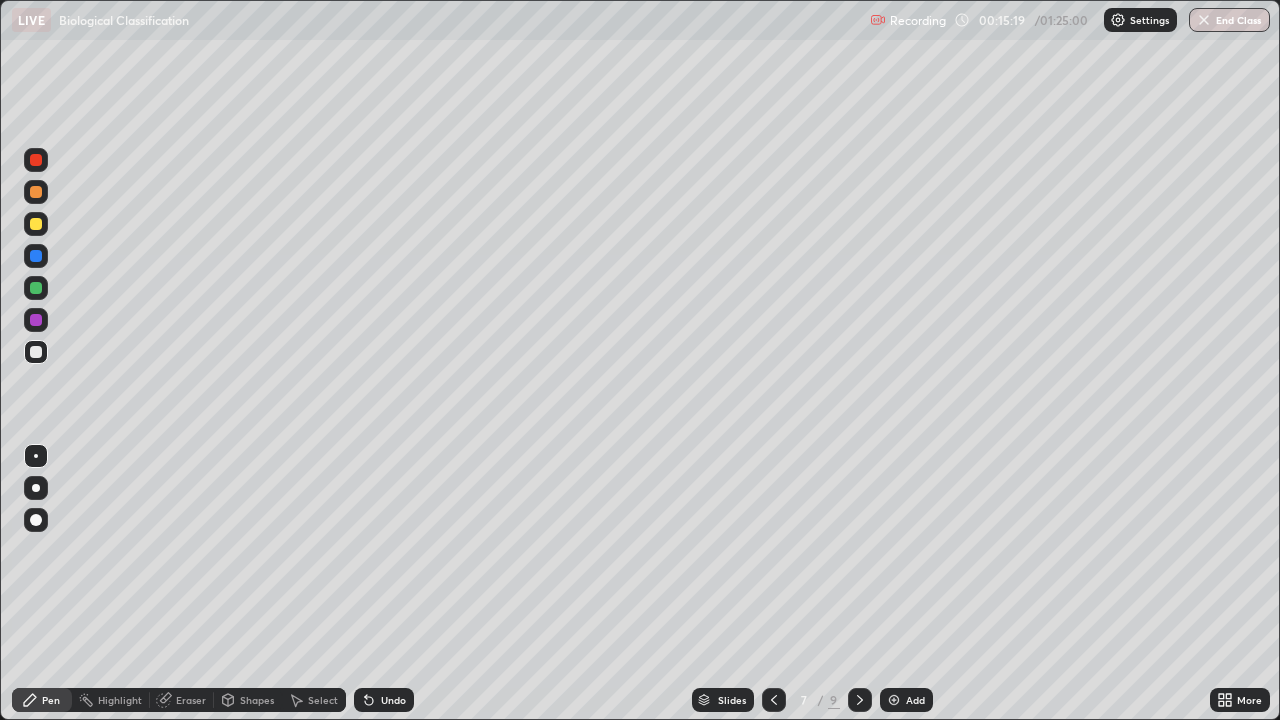 click at bounding box center [894, 700] 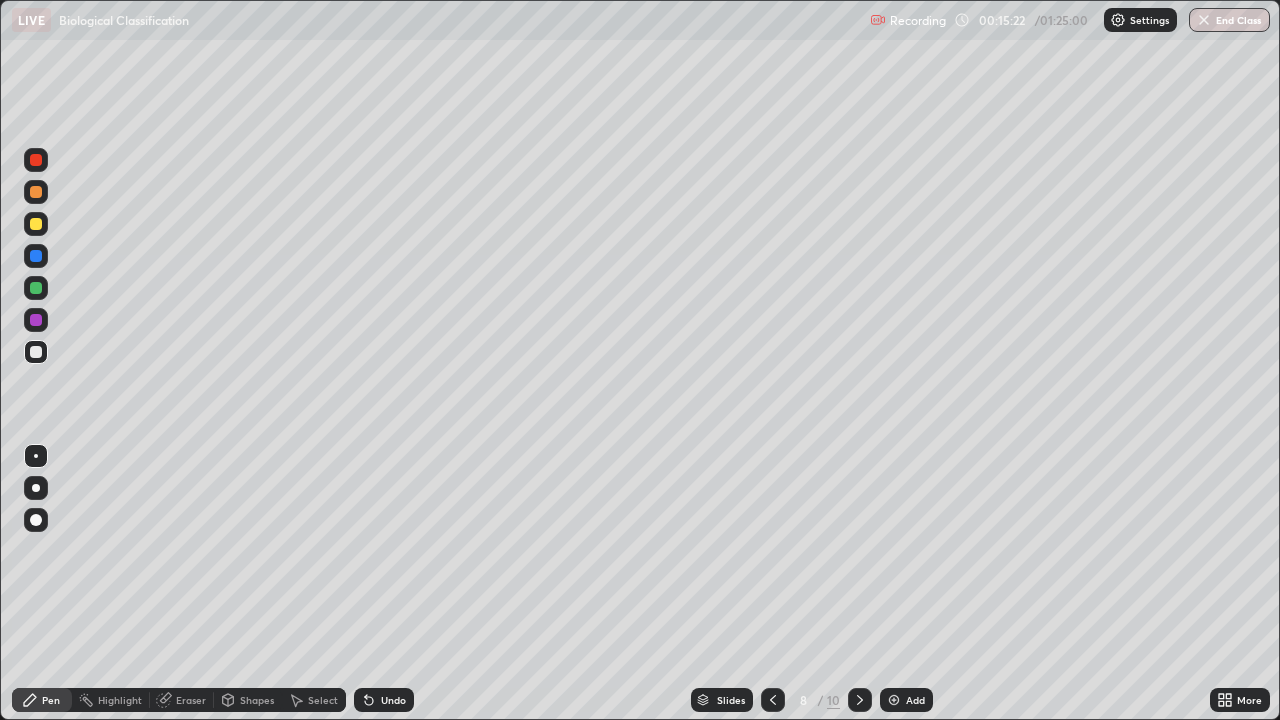 click at bounding box center [36, 224] 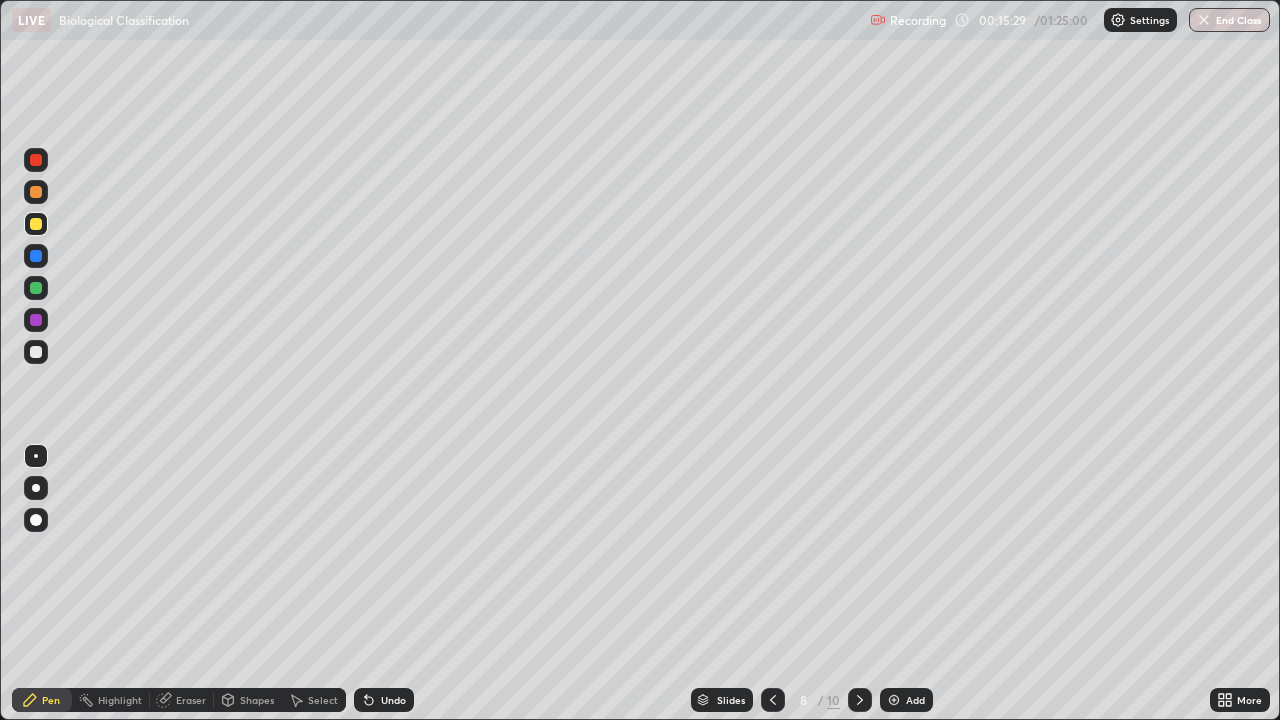 click at bounding box center (36, 352) 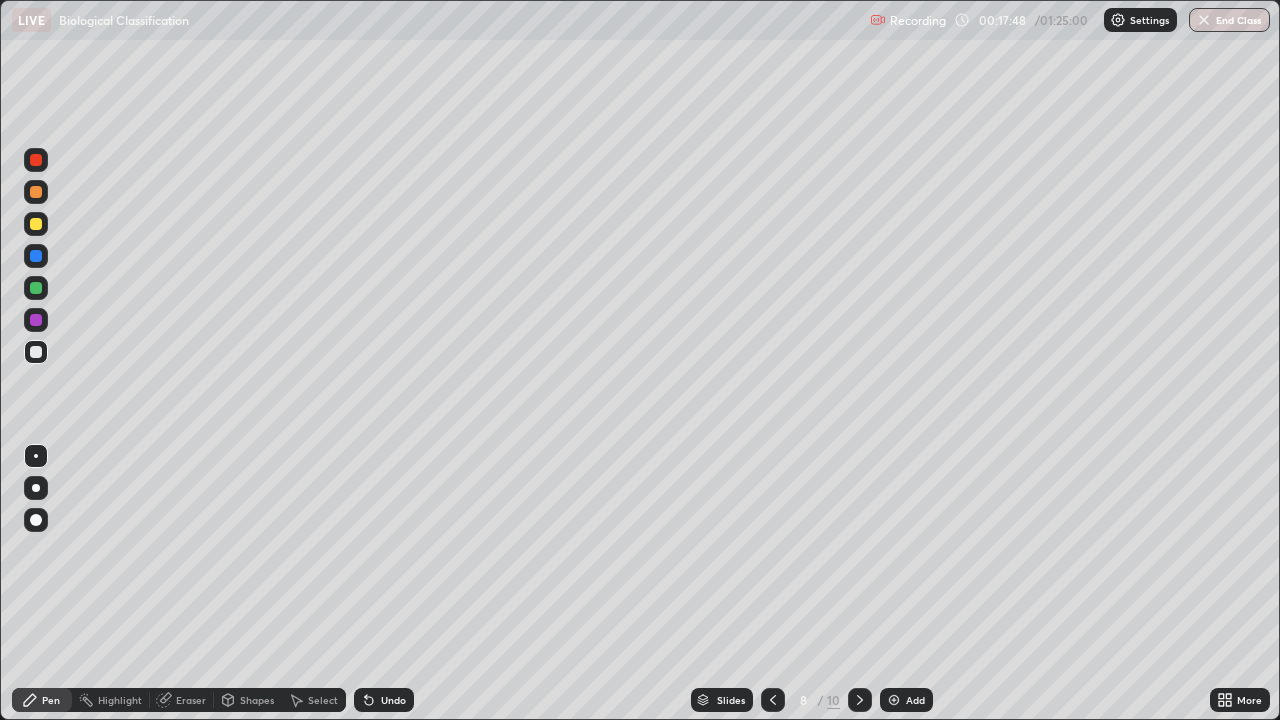 click on "Eraser" at bounding box center (191, 700) 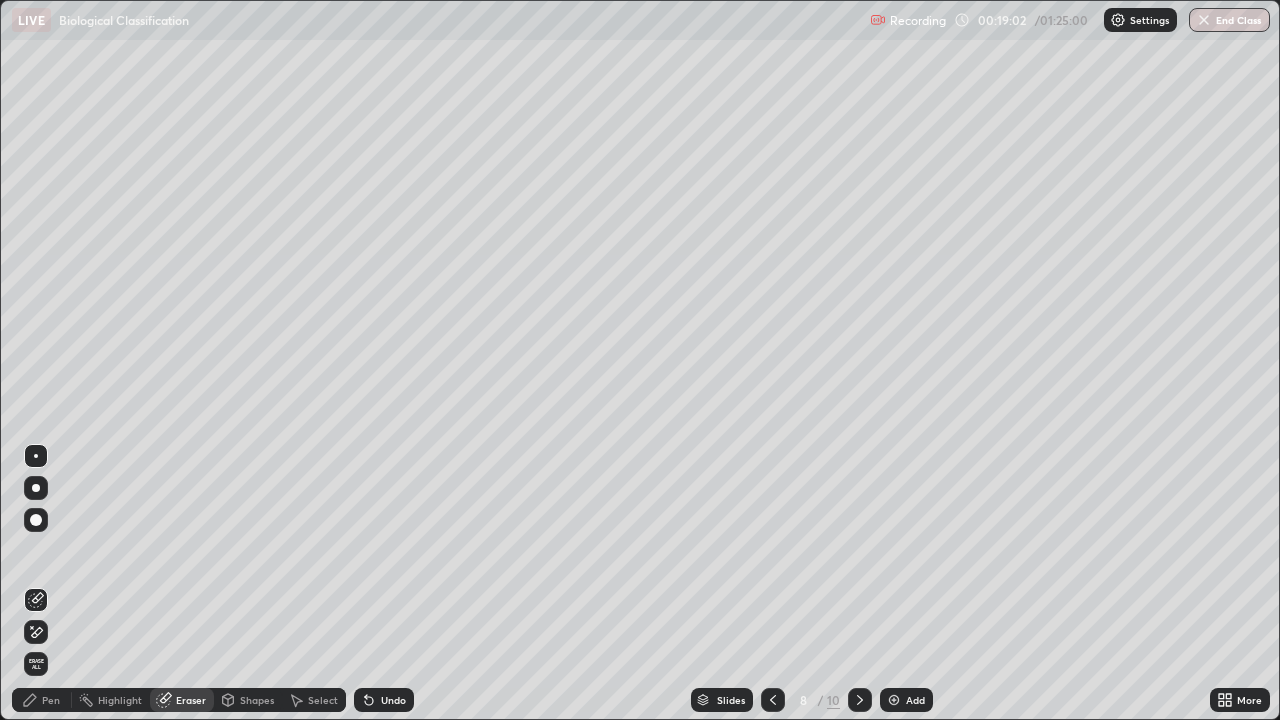click on "Pen" at bounding box center (51, 700) 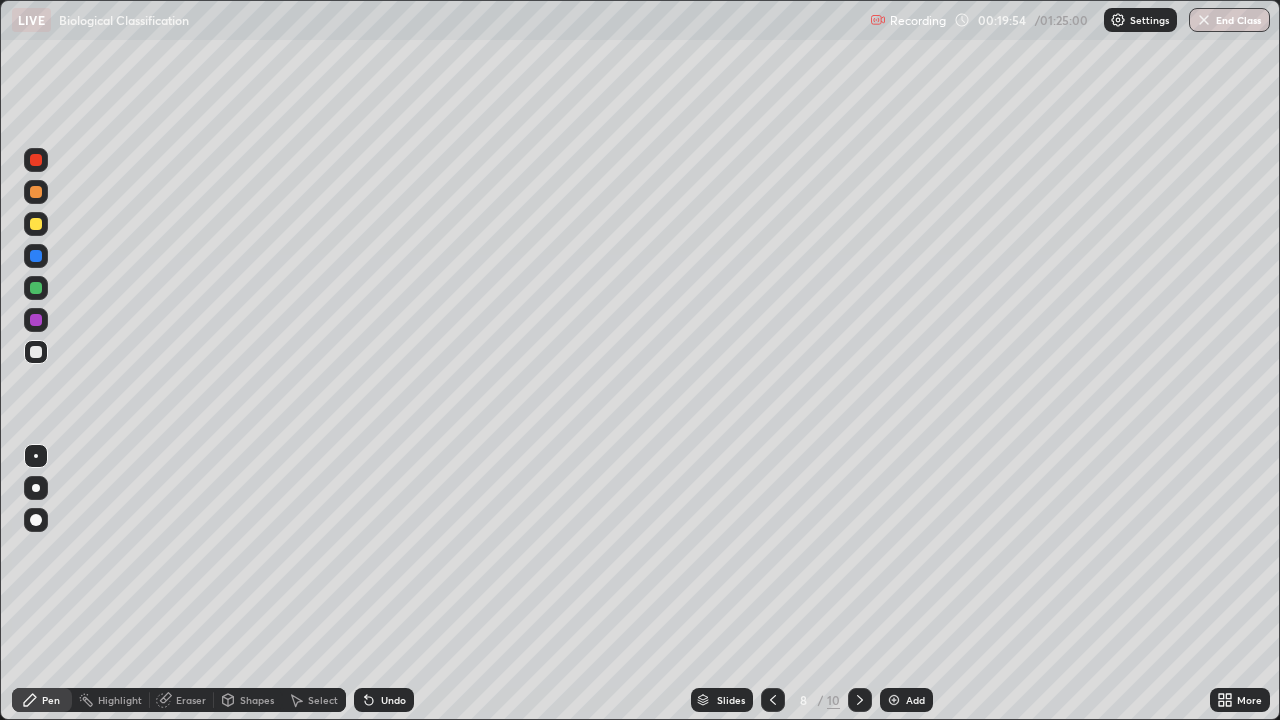 click at bounding box center [36, 224] 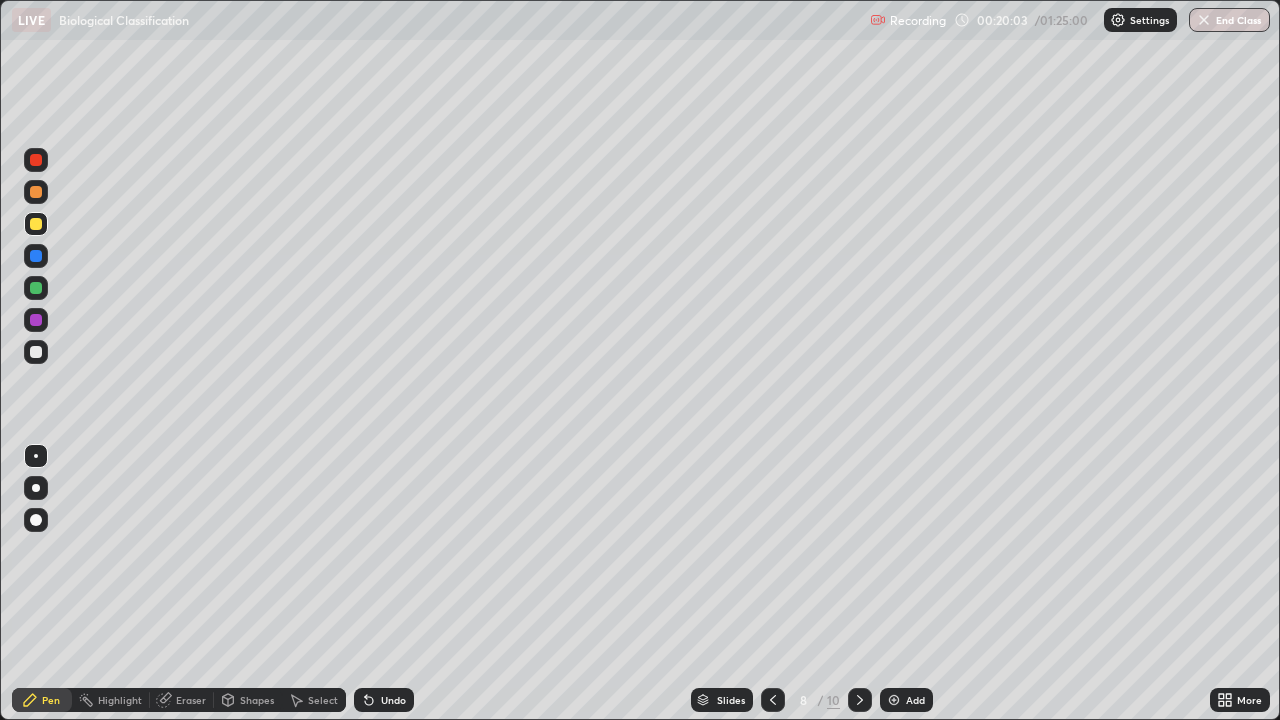 click at bounding box center [36, 224] 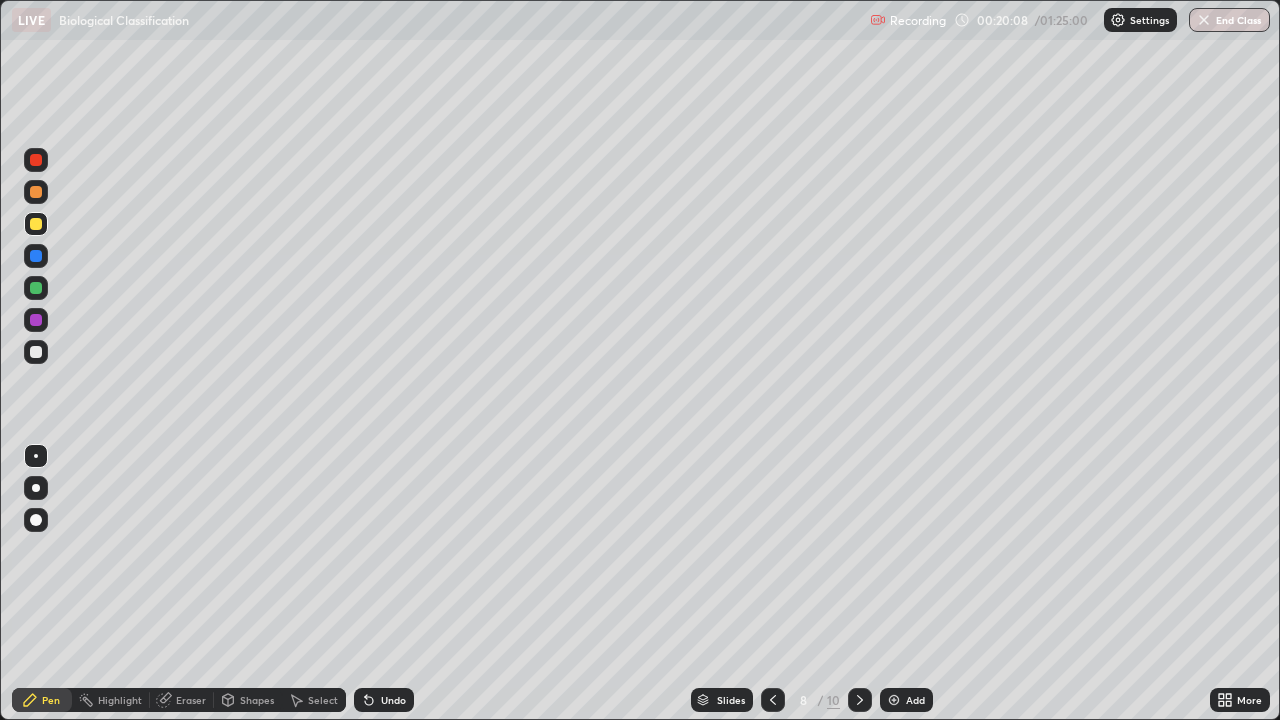 click at bounding box center (36, 352) 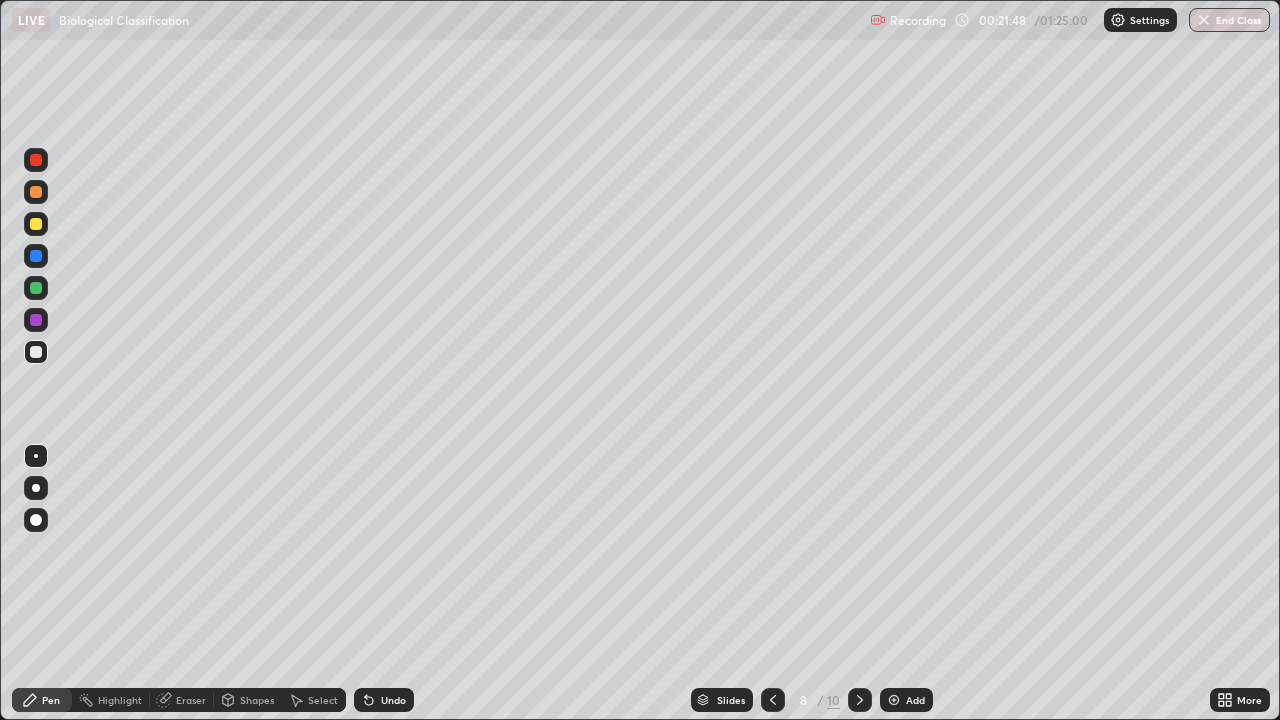 click on "Add" at bounding box center (906, 700) 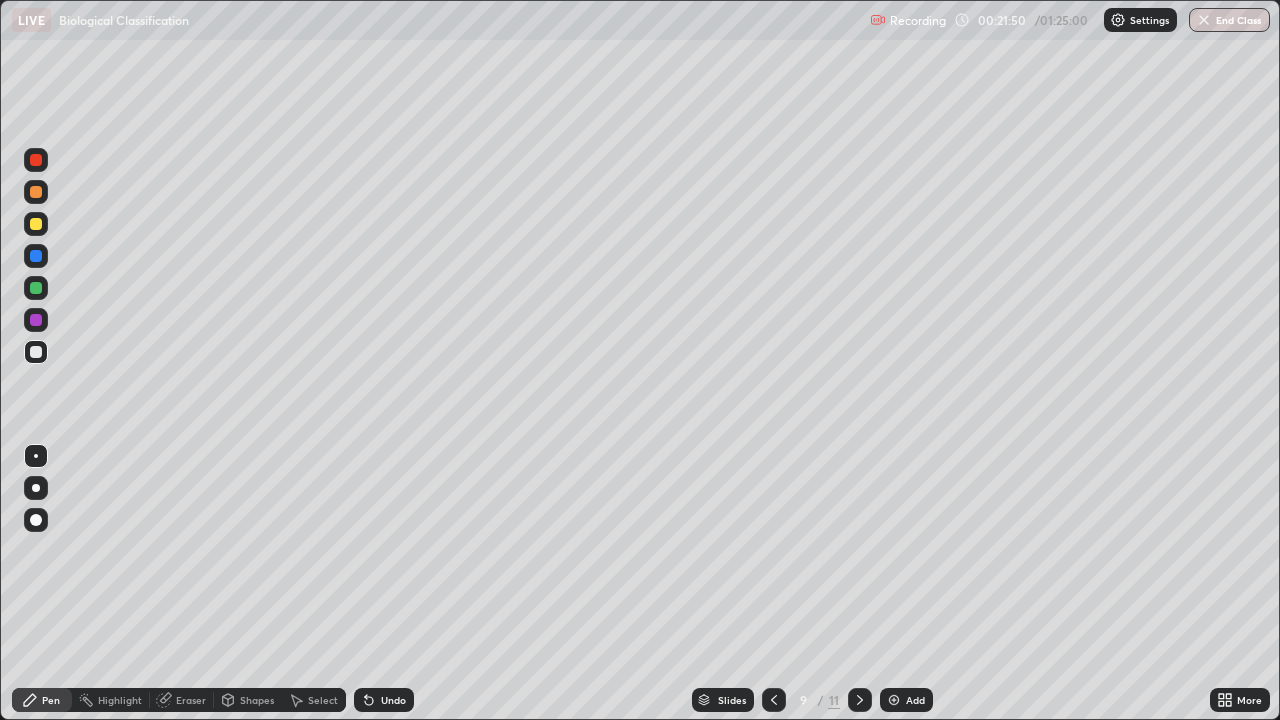 click at bounding box center [36, 224] 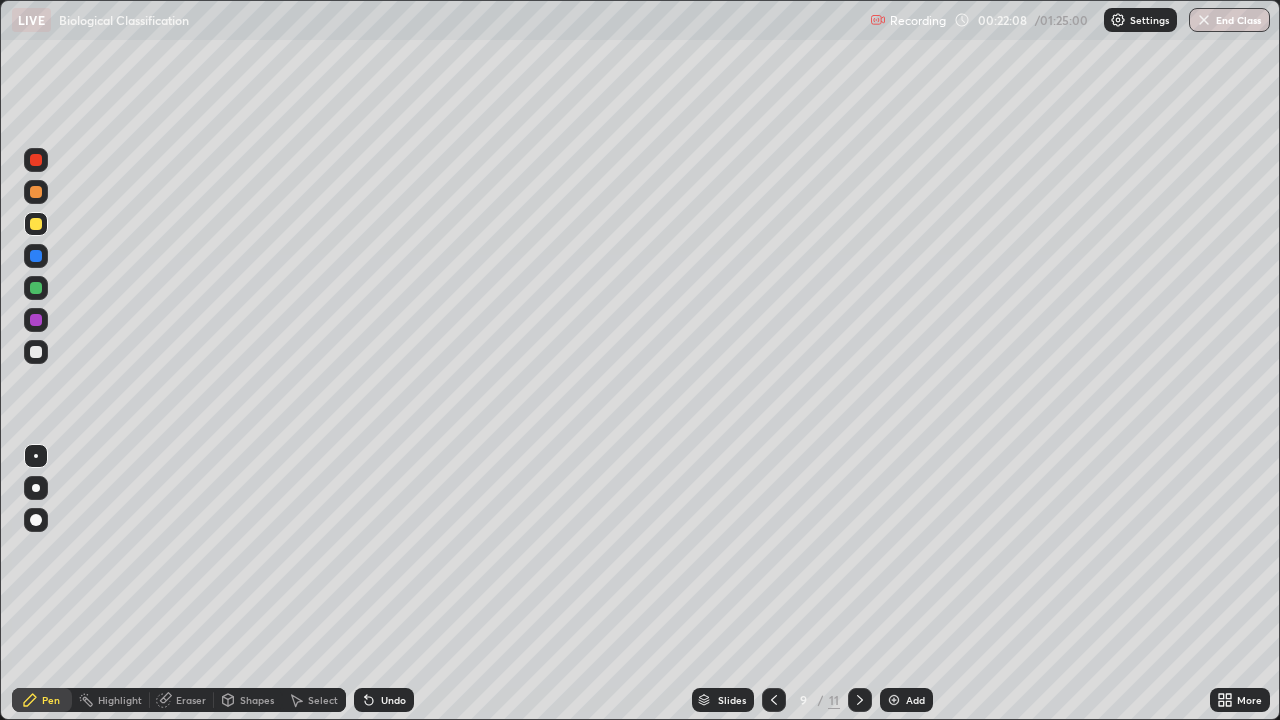 click at bounding box center [36, 352] 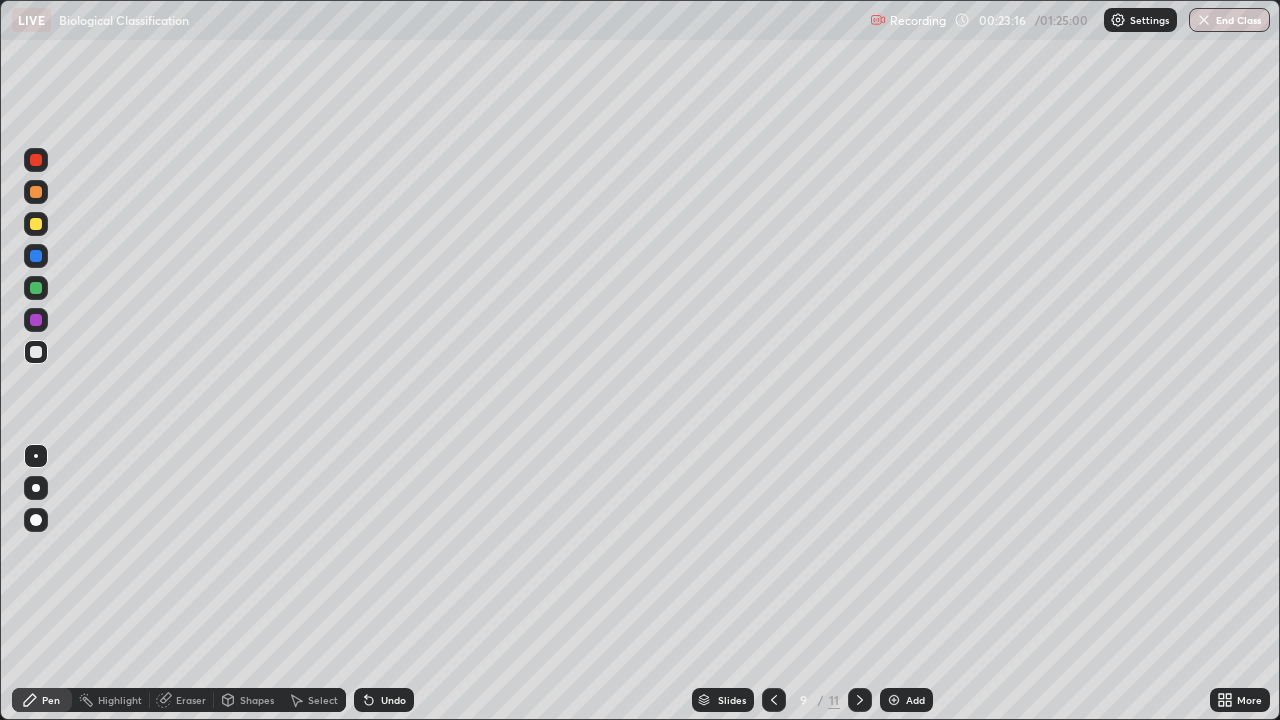 click at bounding box center [36, 320] 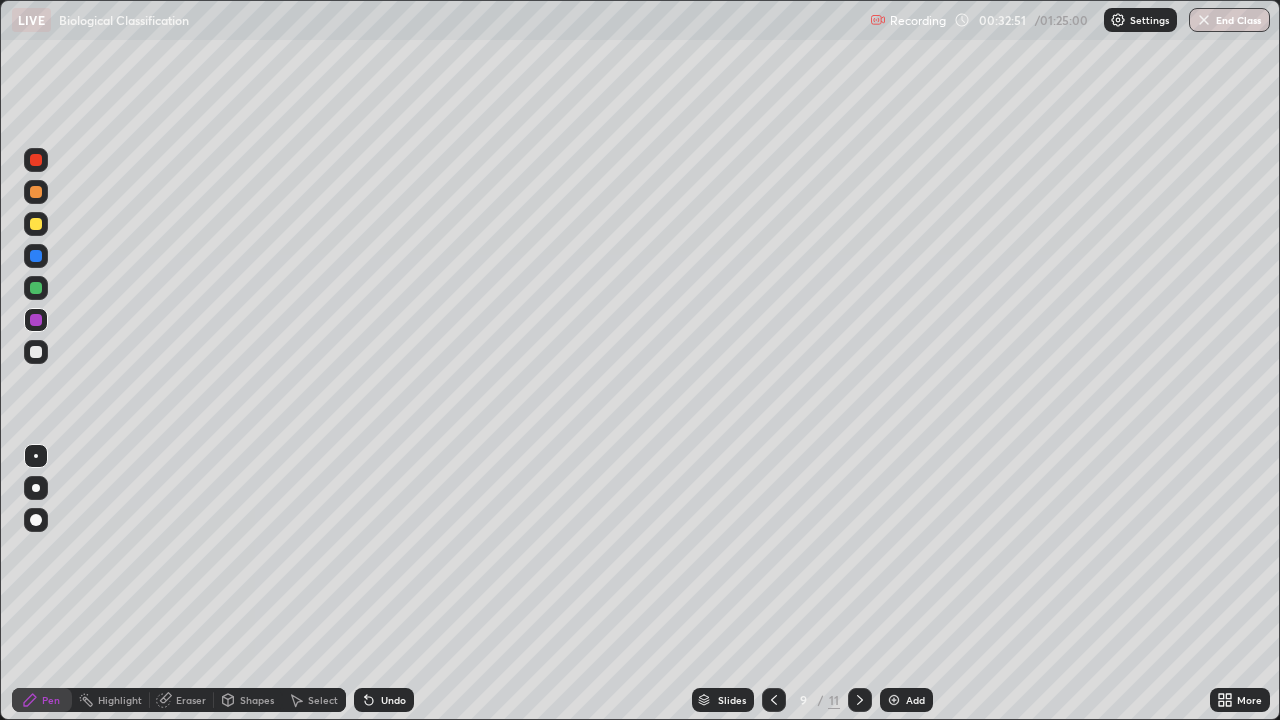 click on "Add" at bounding box center (906, 700) 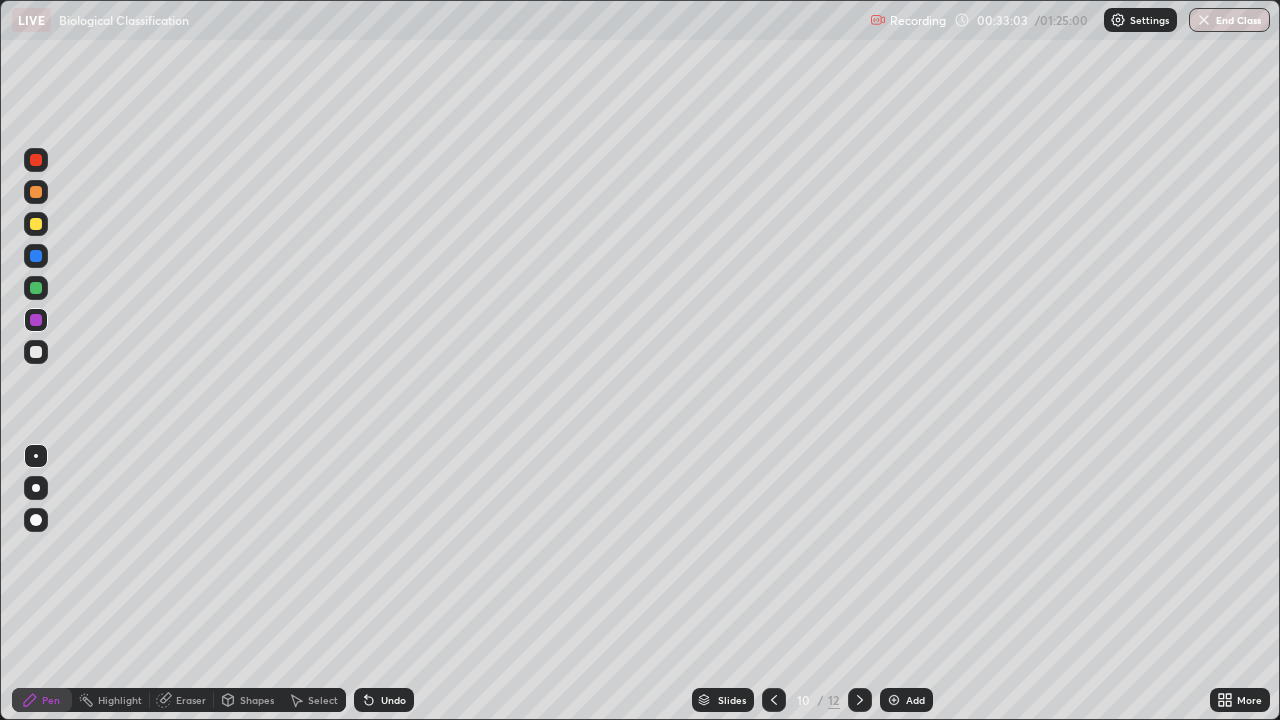 click at bounding box center [36, 224] 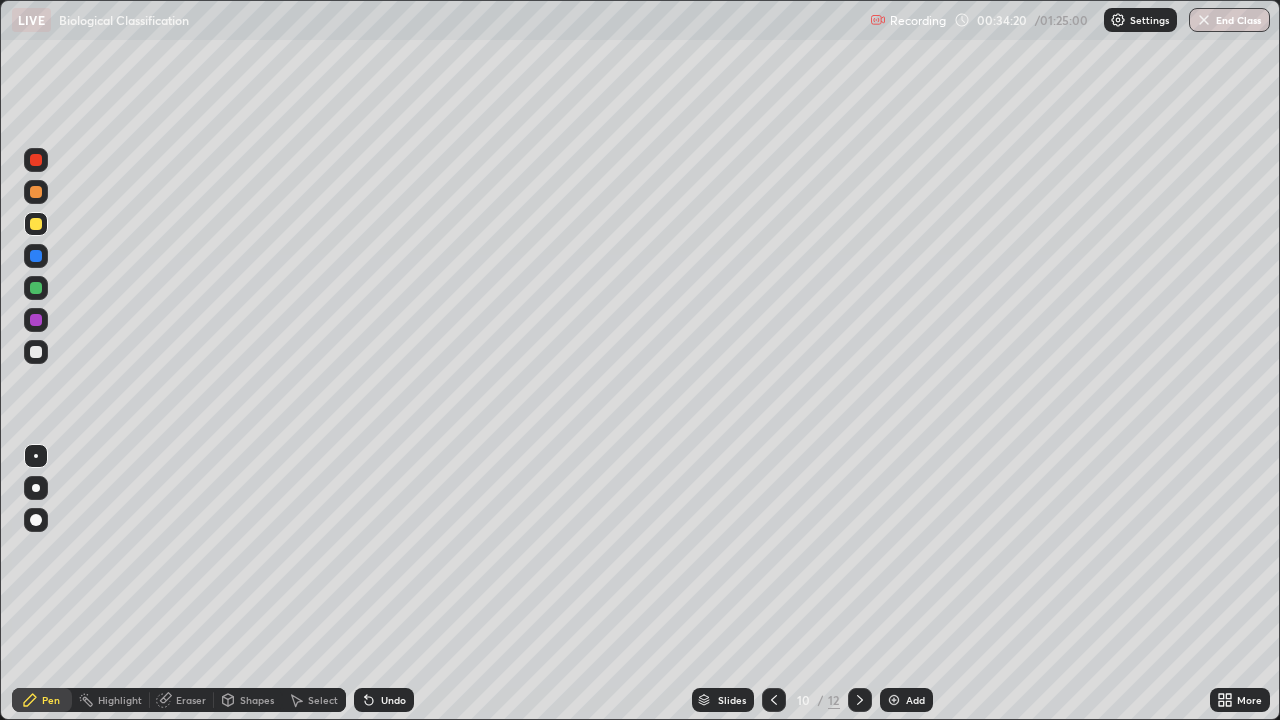 click on "Eraser" at bounding box center (191, 700) 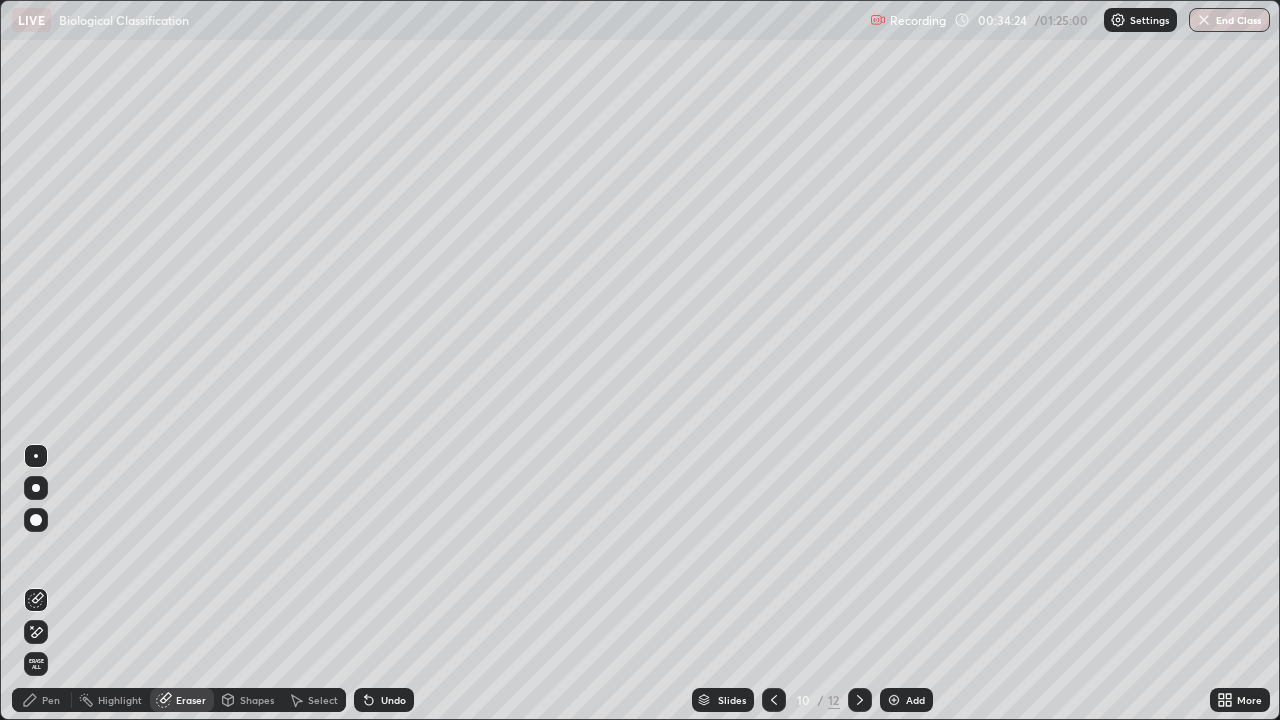 click on "Pen" at bounding box center [42, 700] 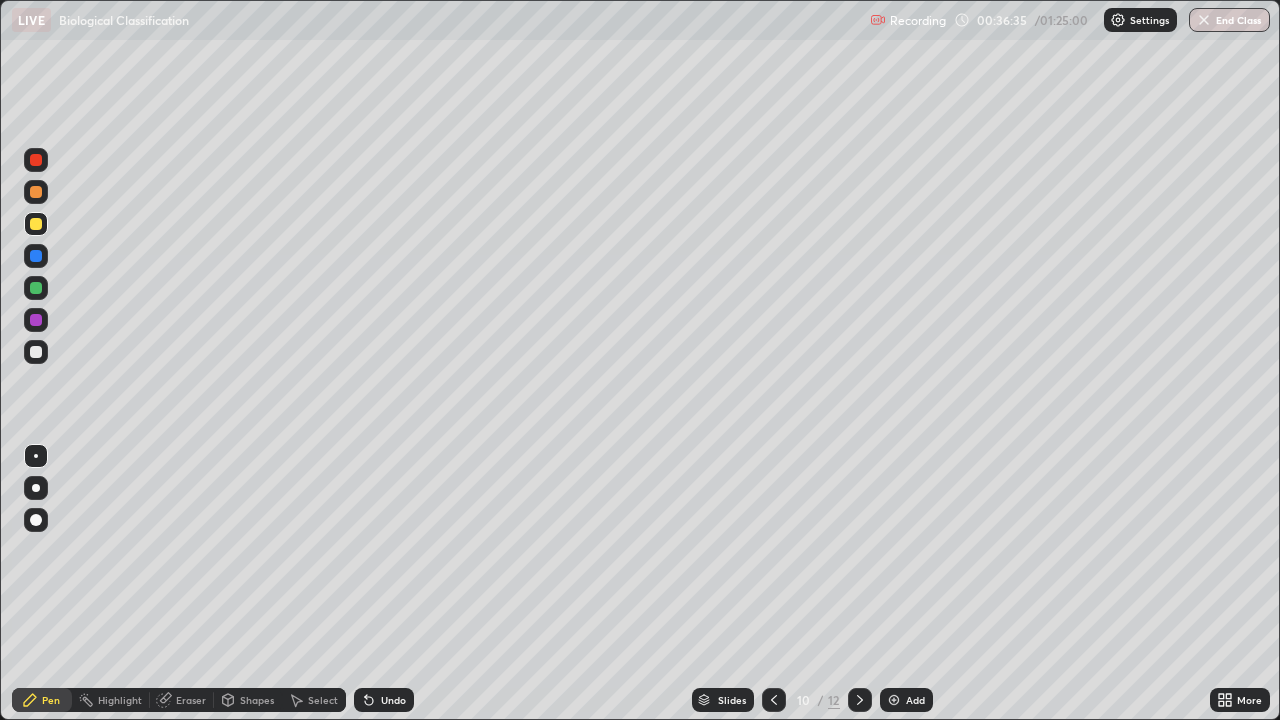 click at bounding box center (36, 352) 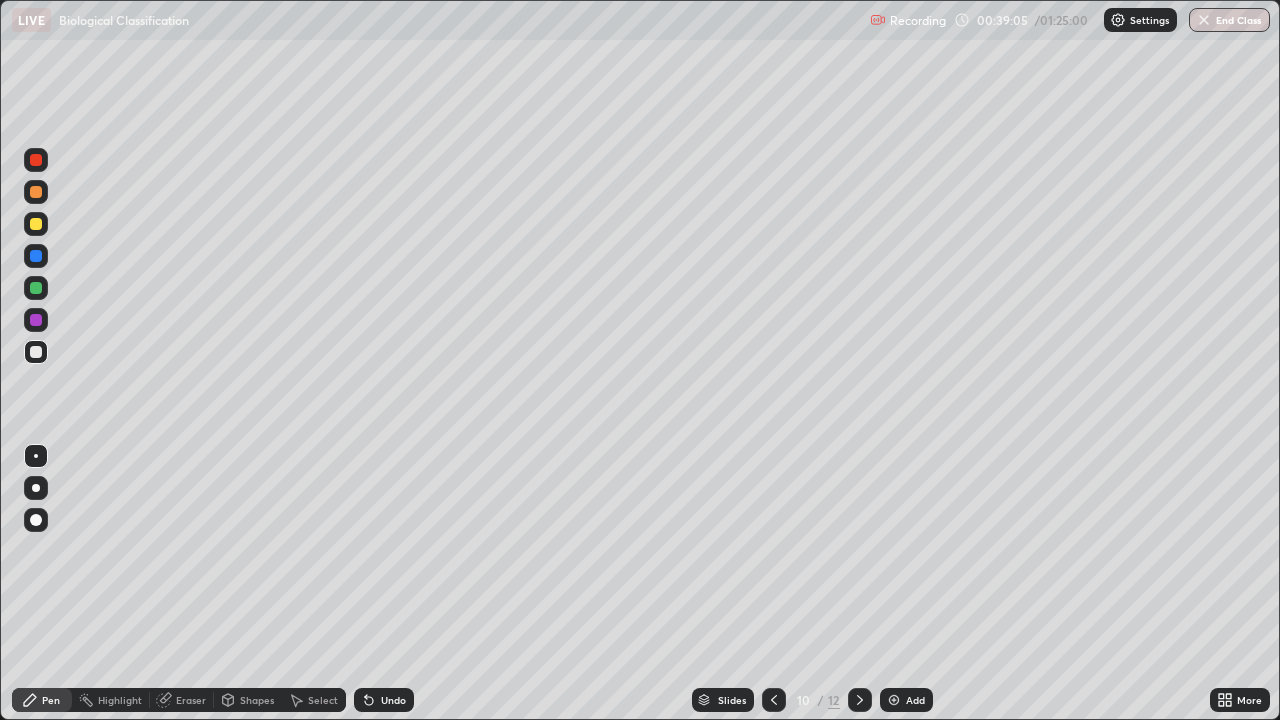 click on "Add" at bounding box center (915, 700) 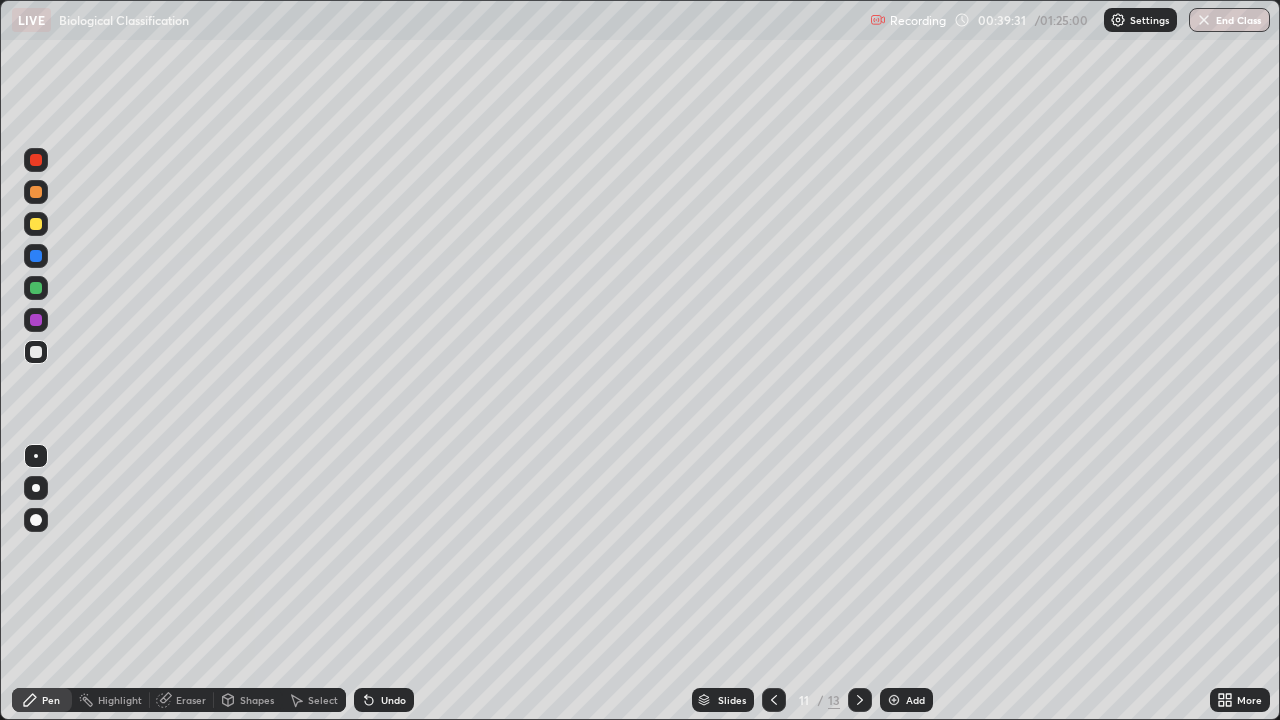 click at bounding box center [36, 320] 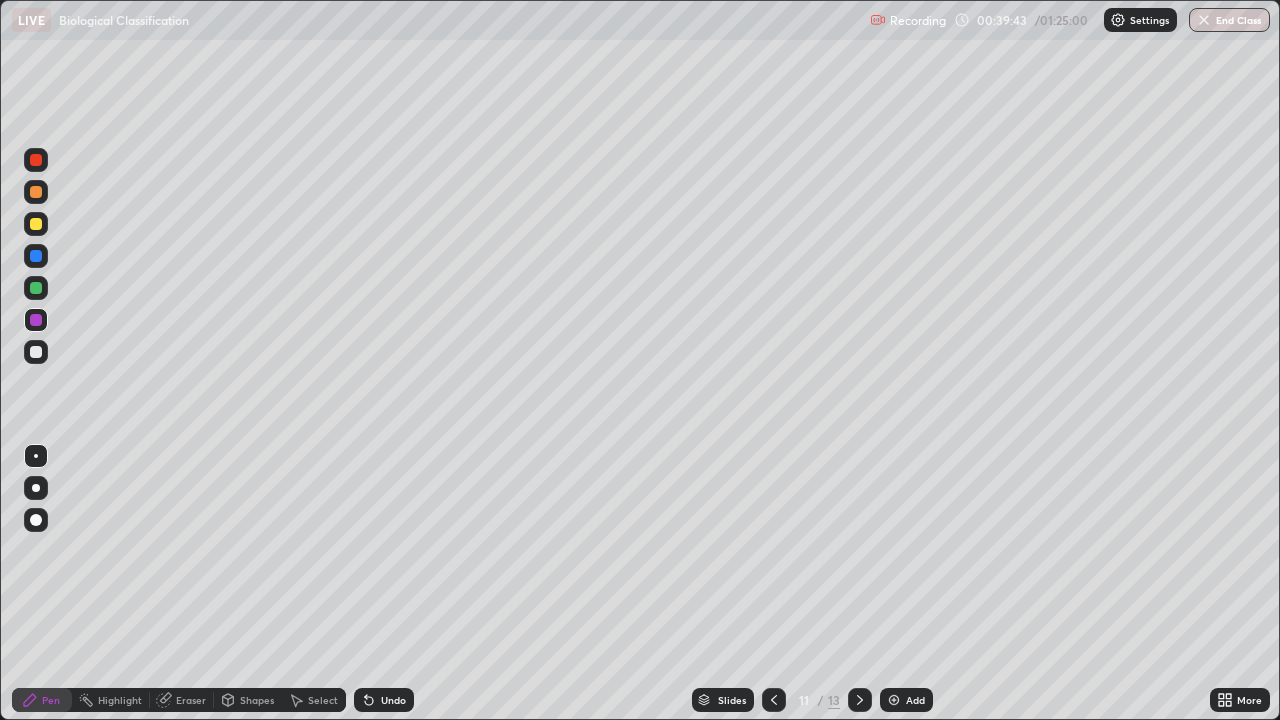 click at bounding box center [36, 288] 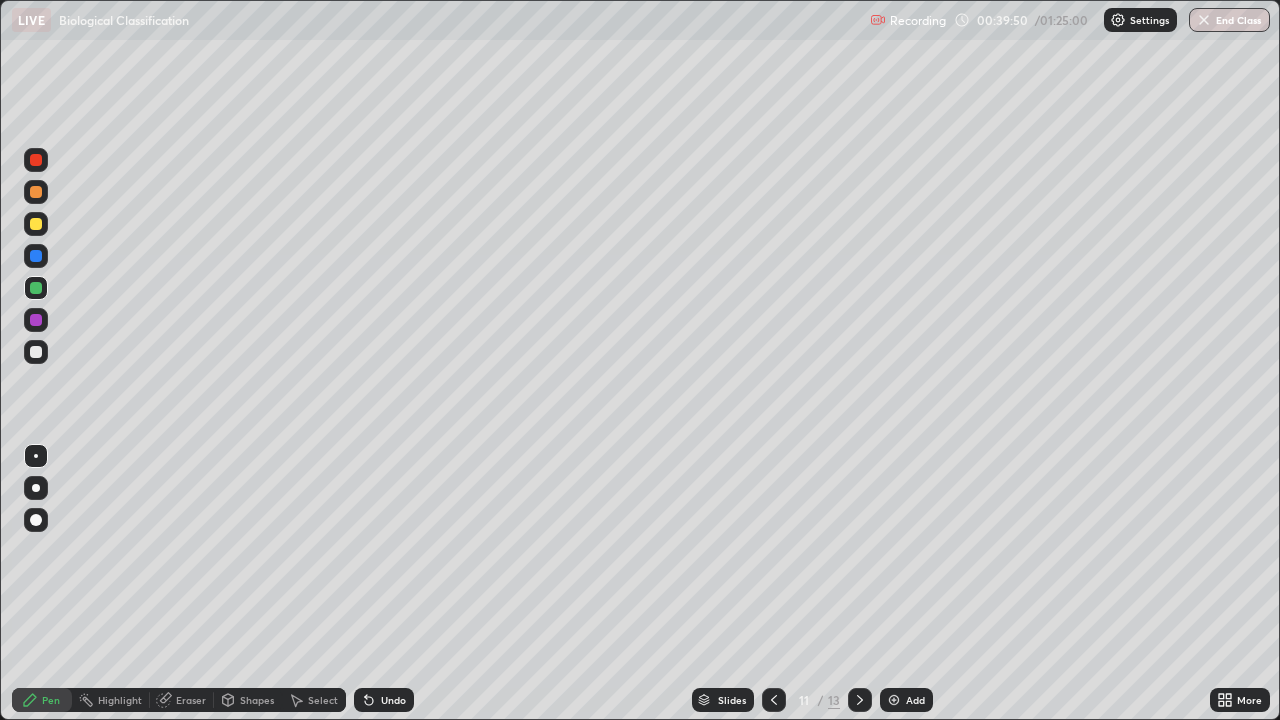 click at bounding box center [36, 320] 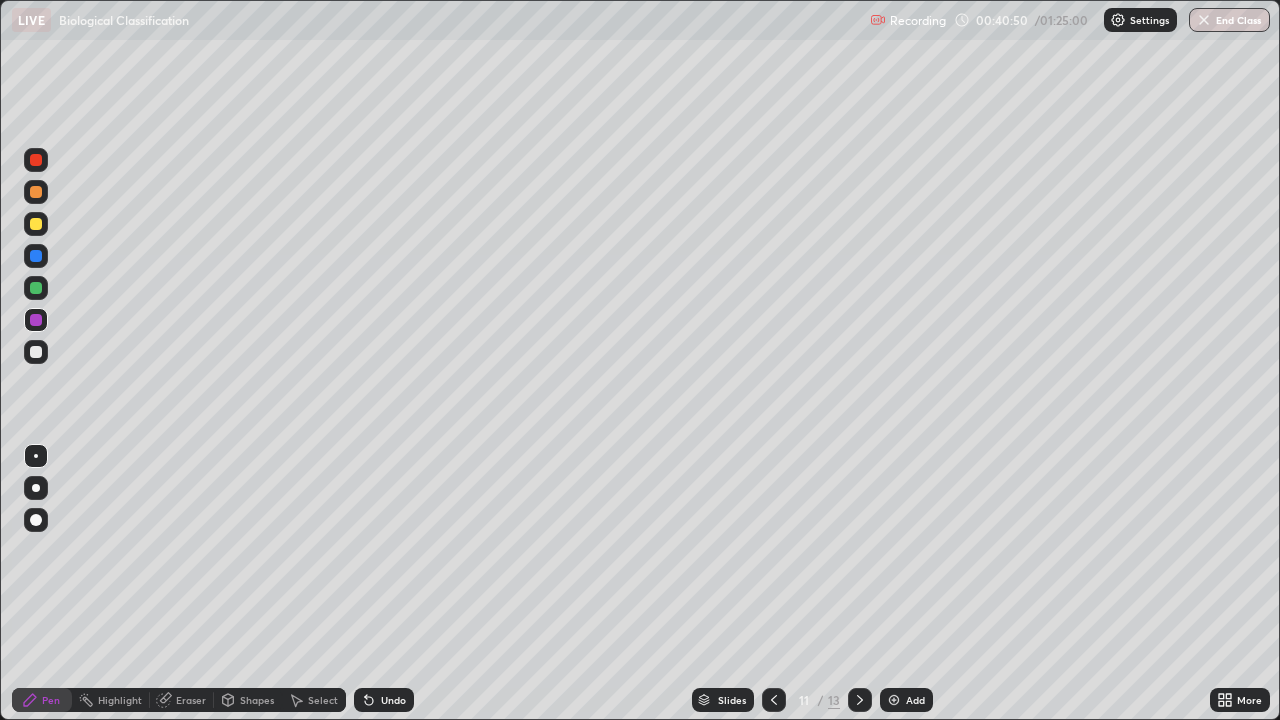 click at bounding box center [36, 352] 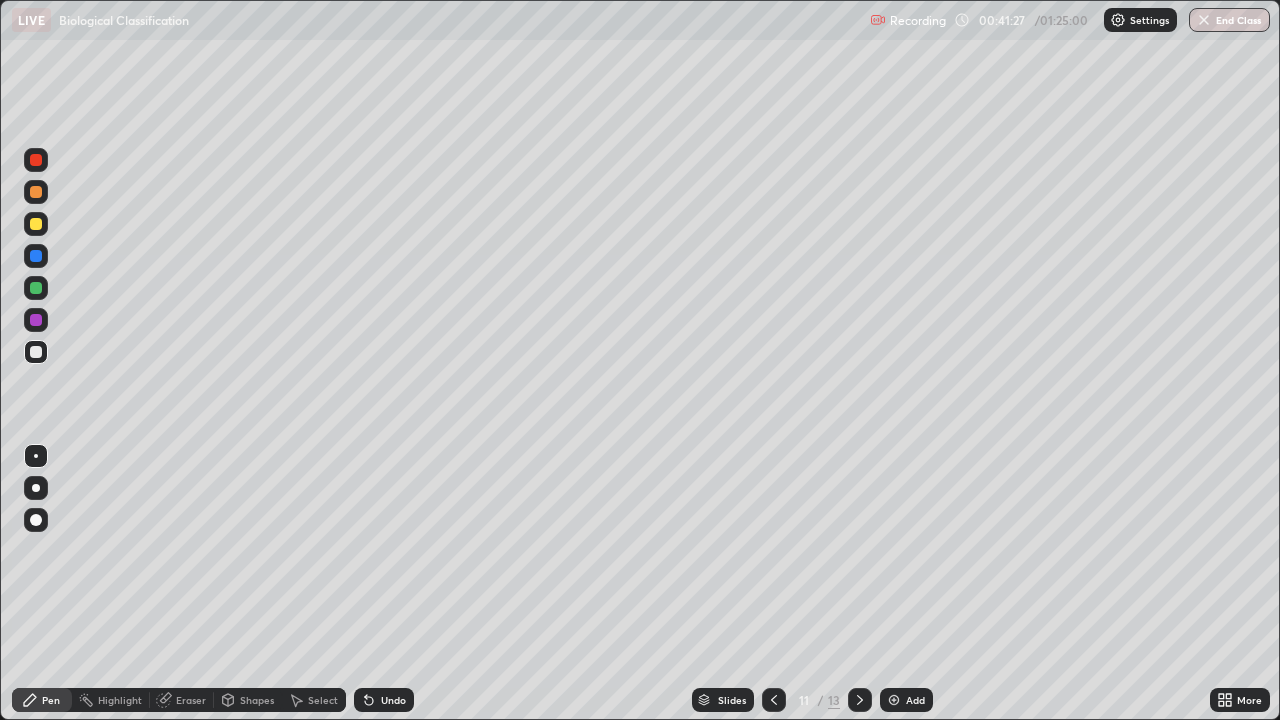 click on "Eraser" at bounding box center (191, 700) 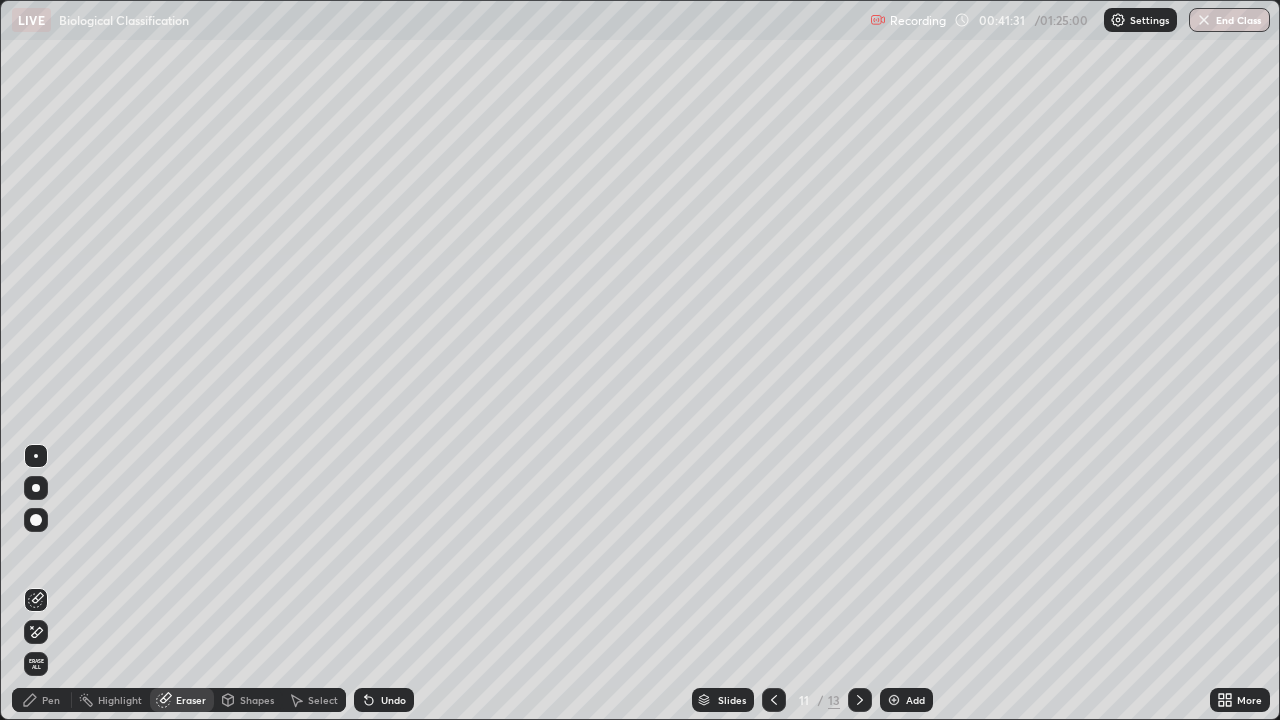 click on "Pen" at bounding box center [51, 700] 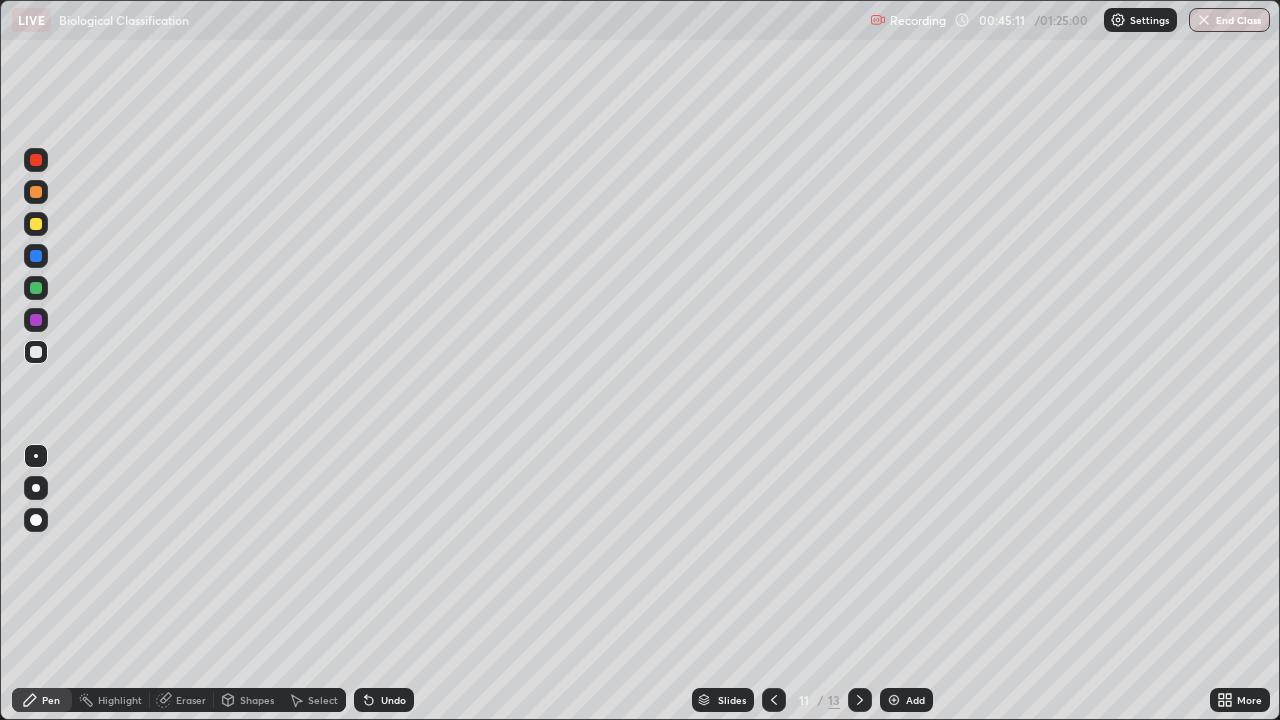 click at bounding box center (894, 700) 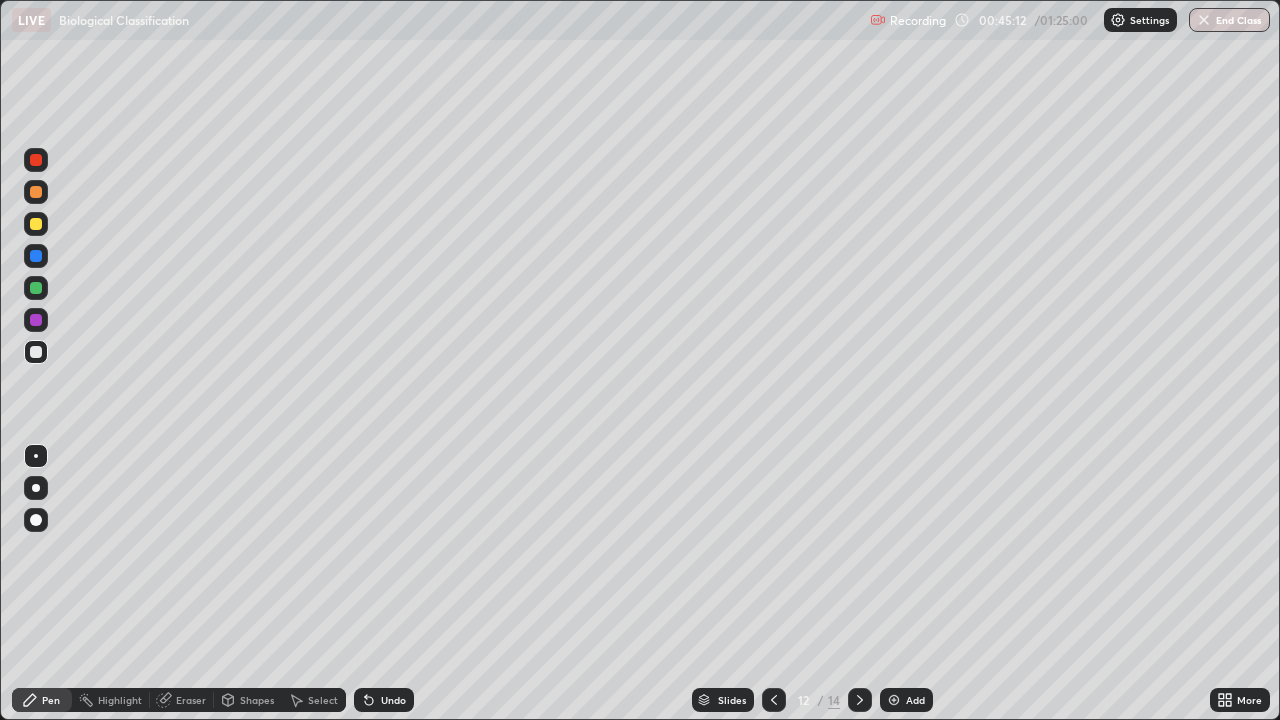 click at bounding box center (36, 320) 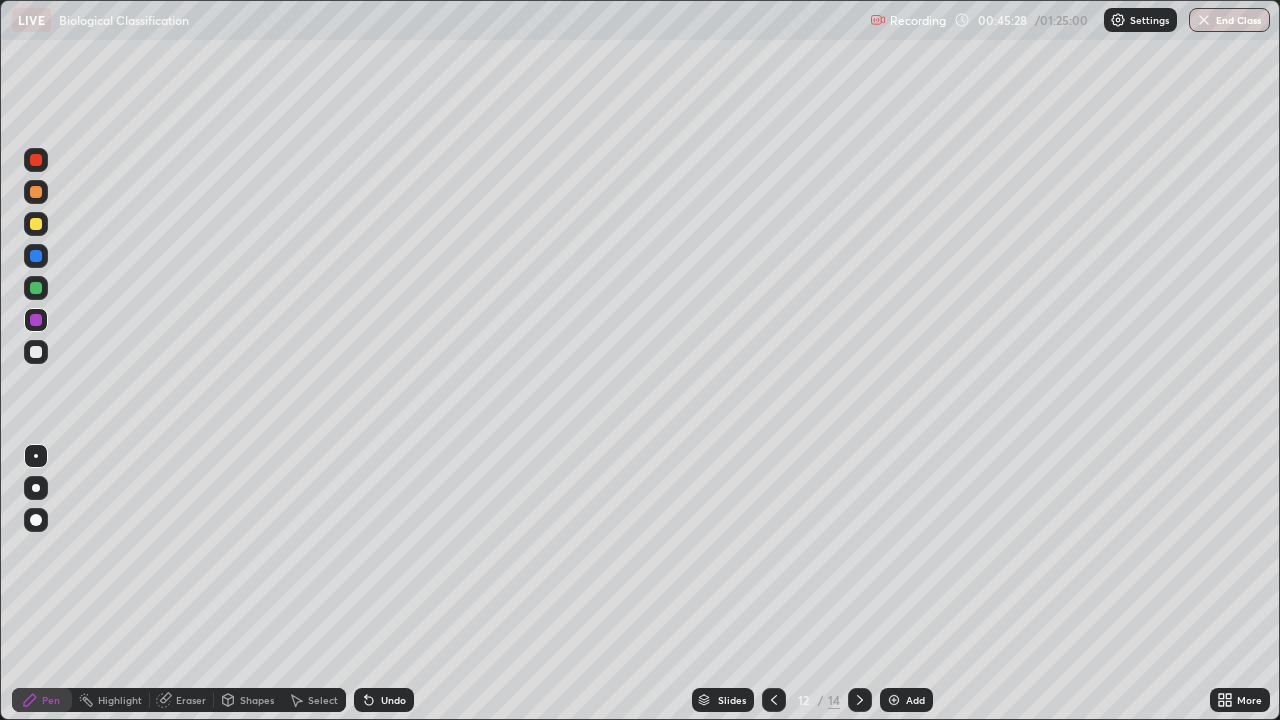 click at bounding box center [36, 352] 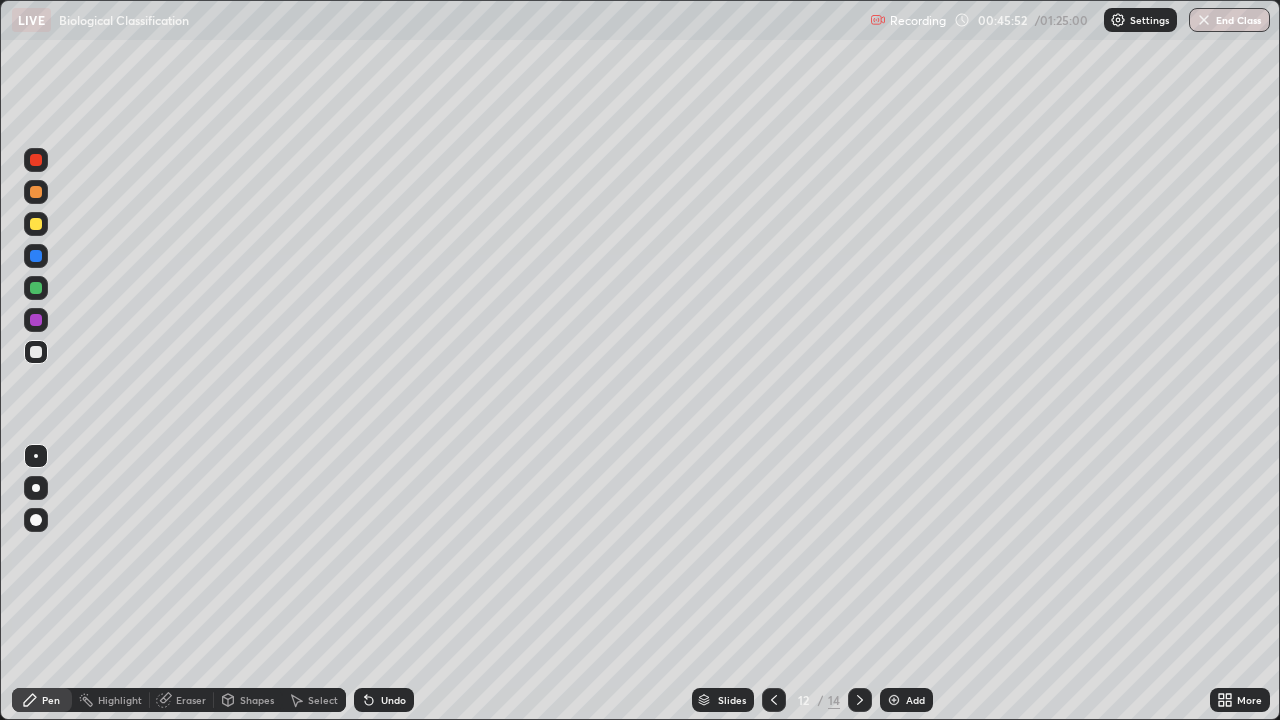 click at bounding box center [36, 320] 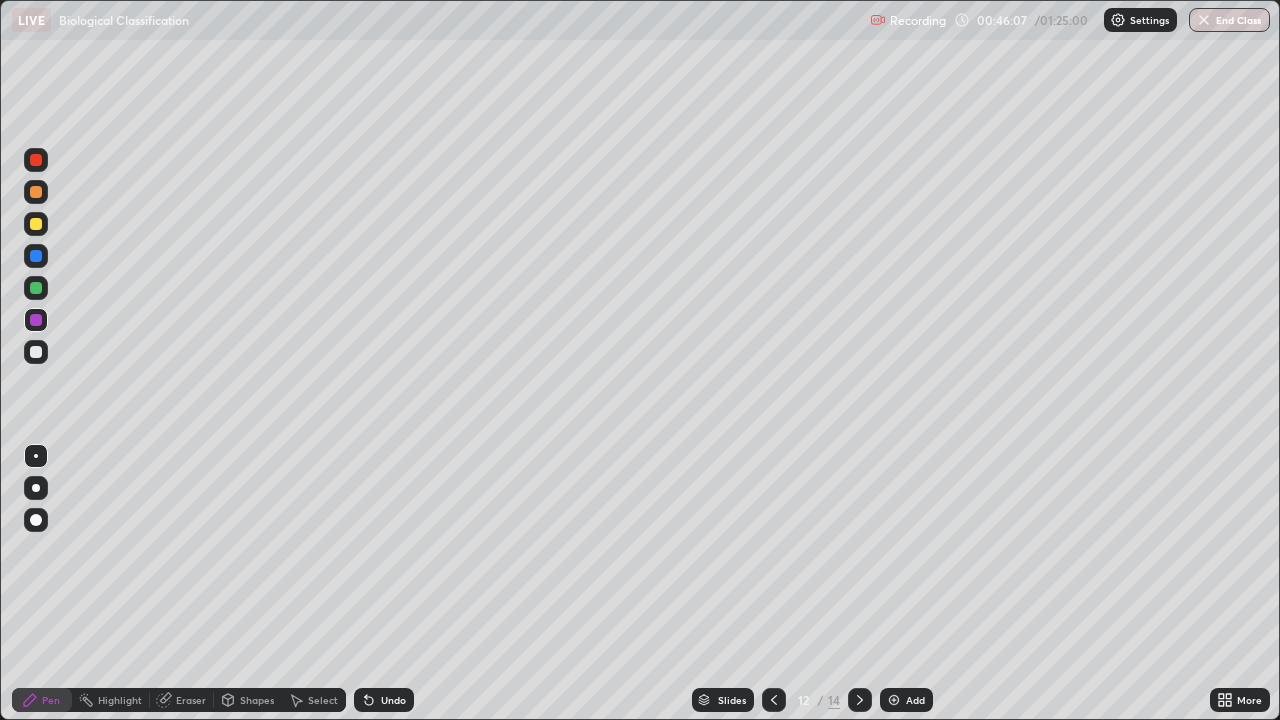 click at bounding box center [36, 352] 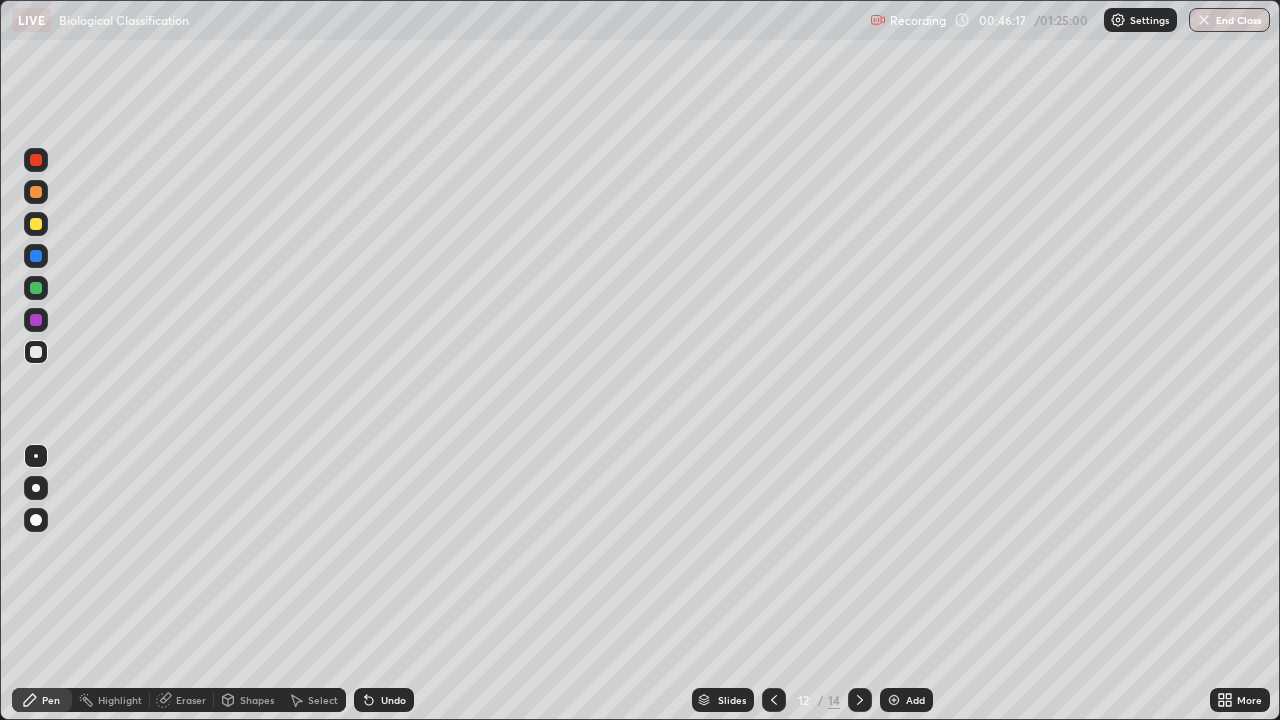 click on "Eraser" at bounding box center (182, 700) 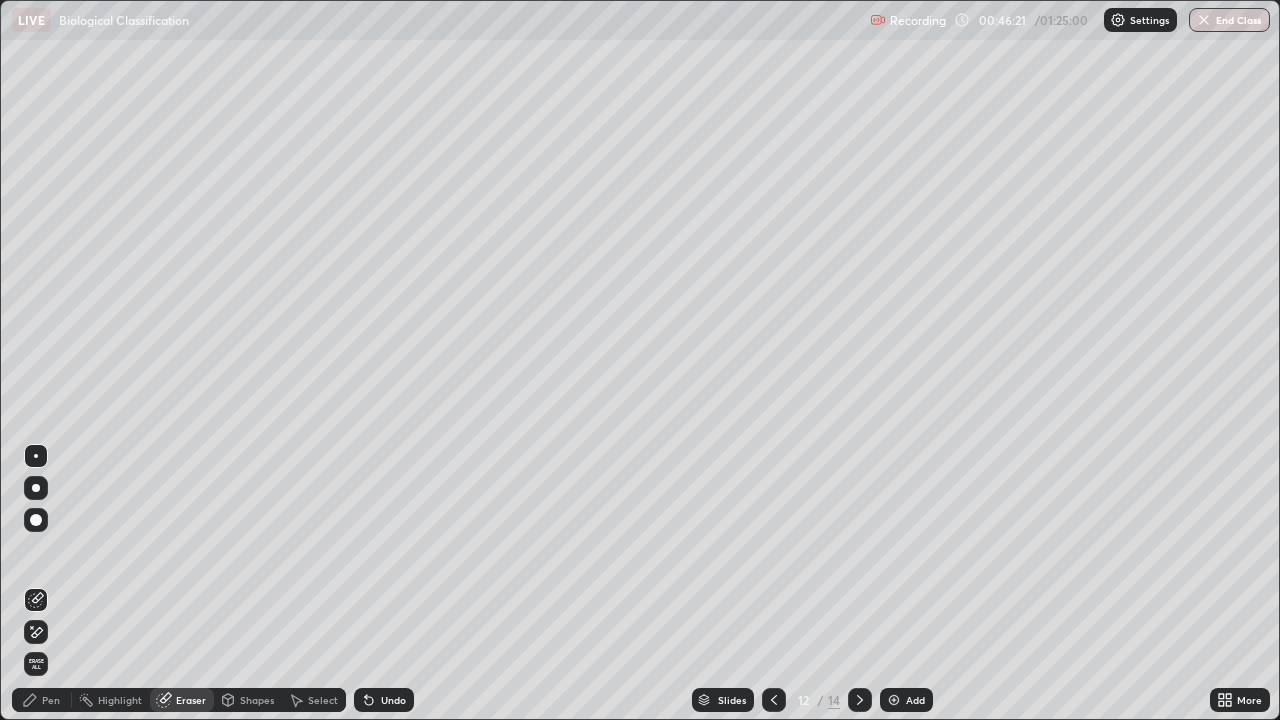 click on "Pen" at bounding box center [42, 700] 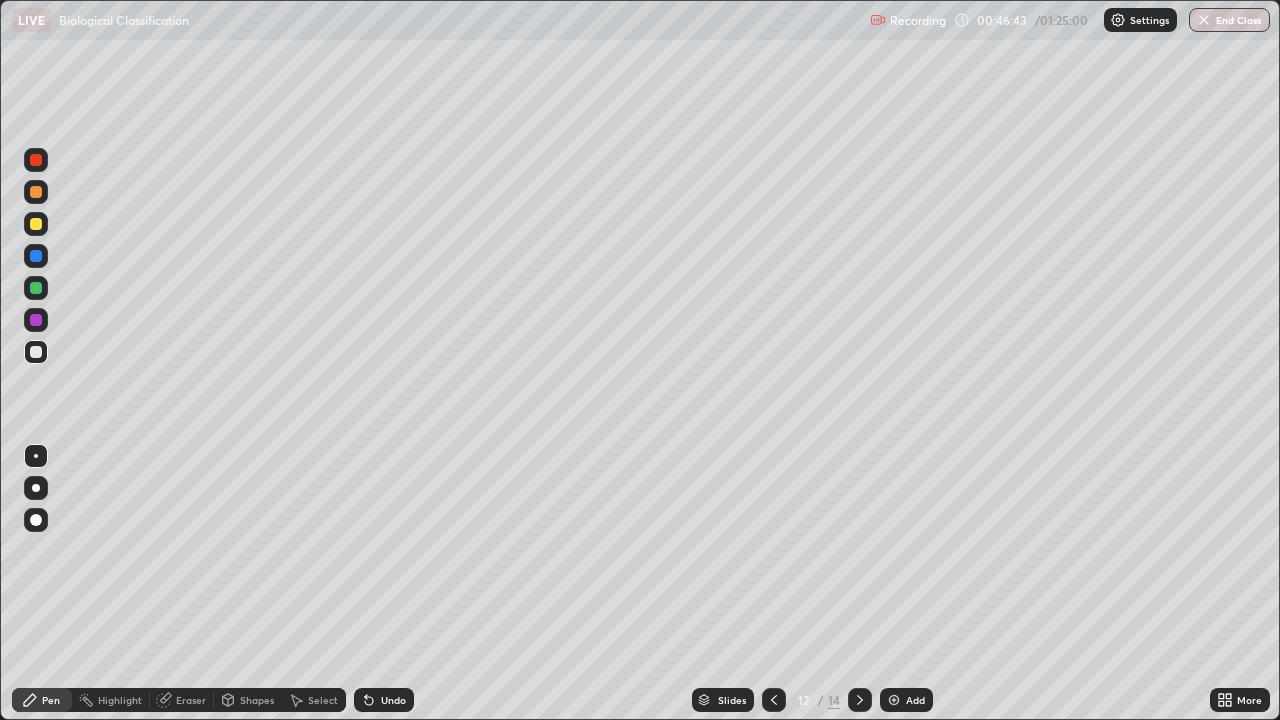 click at bounding box center (36, 288) 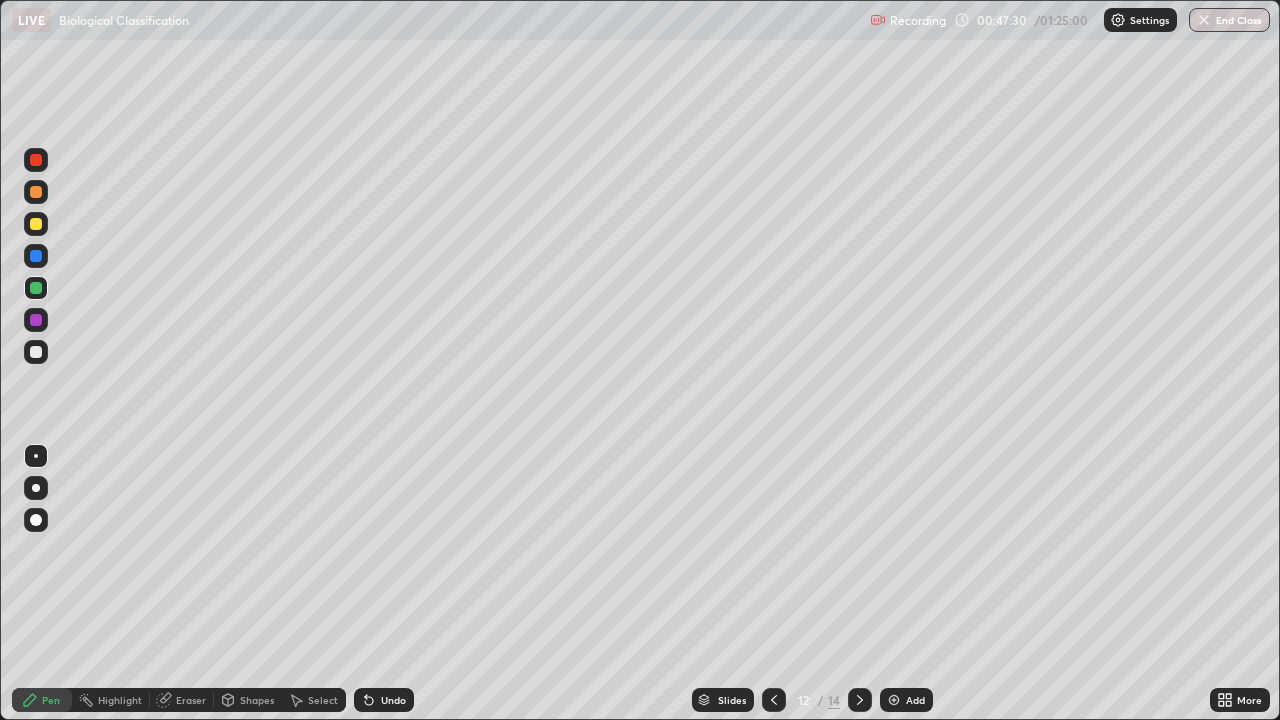 click at bounding box center [36, 352] 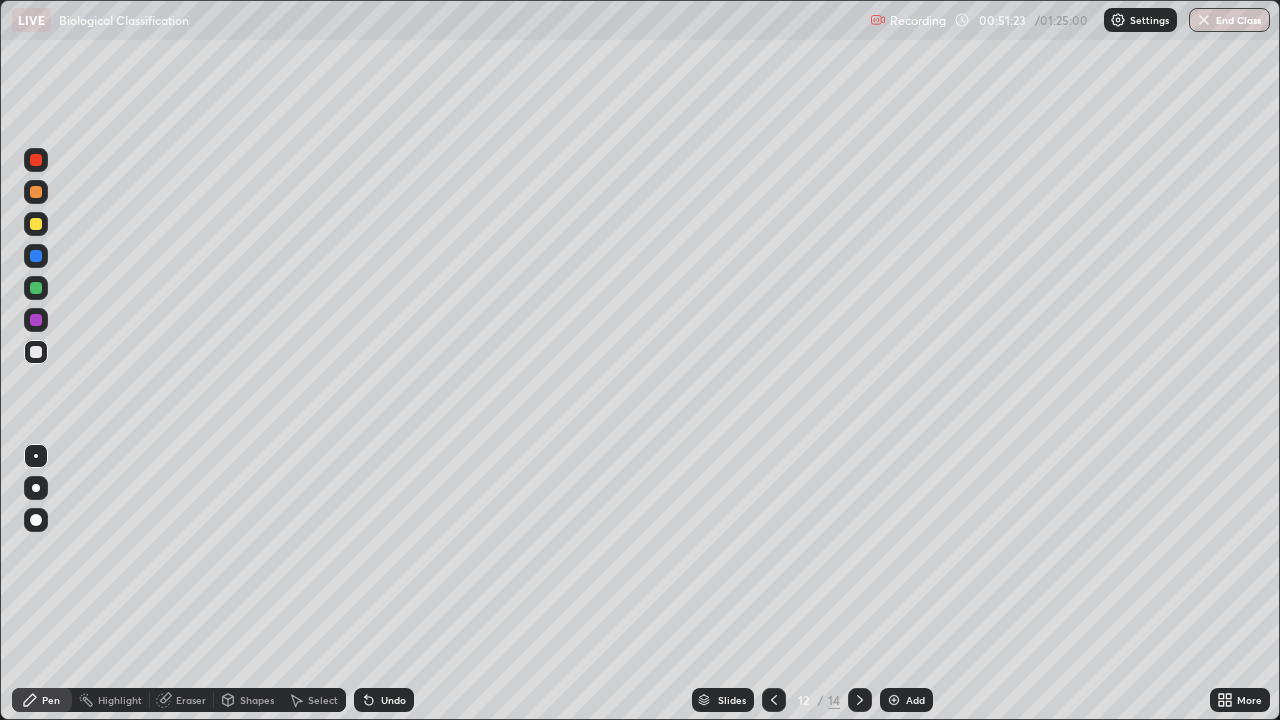 click on "Add" at bounding box center [906, 700] 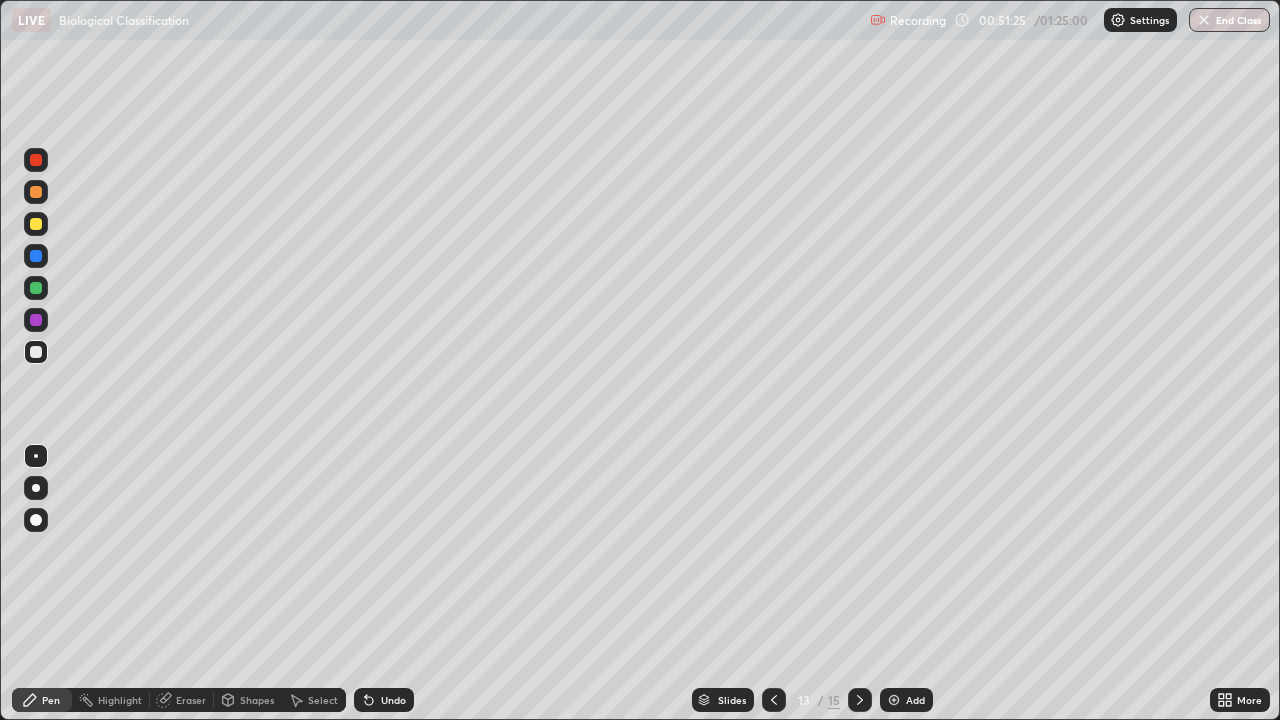 click at bounding box center (36, 352) 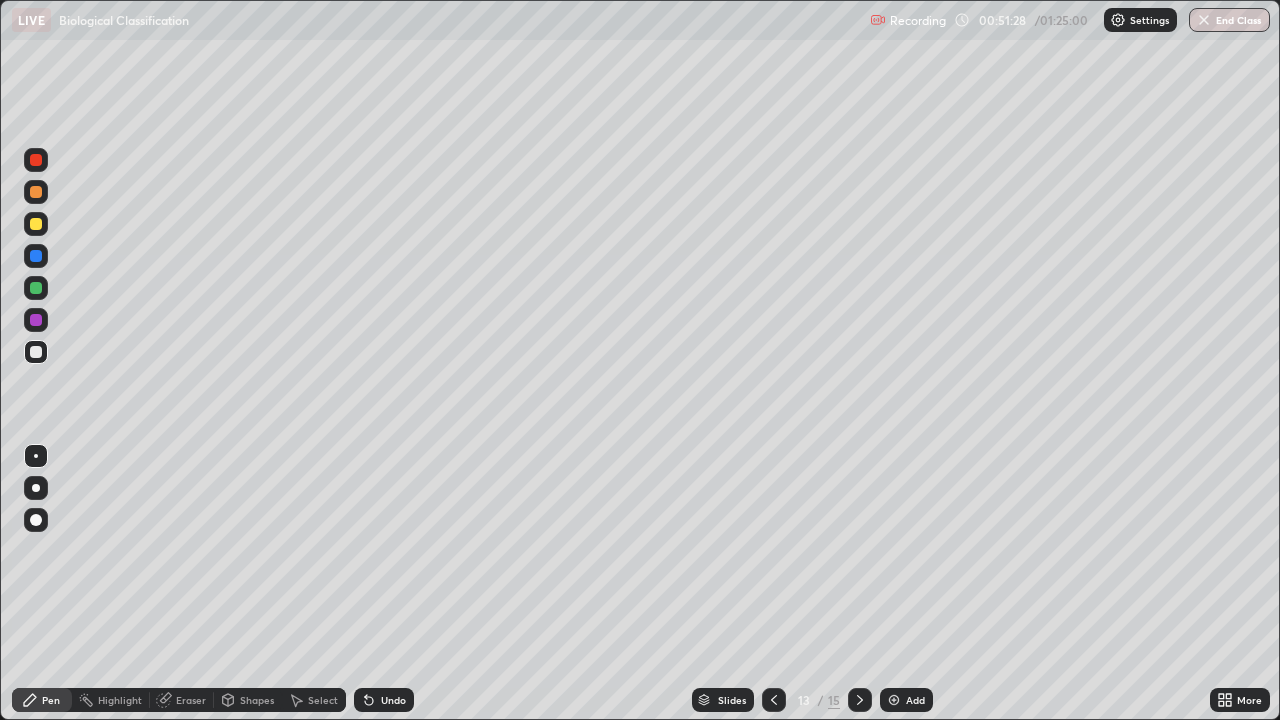 click at bounding box center [36, 288] 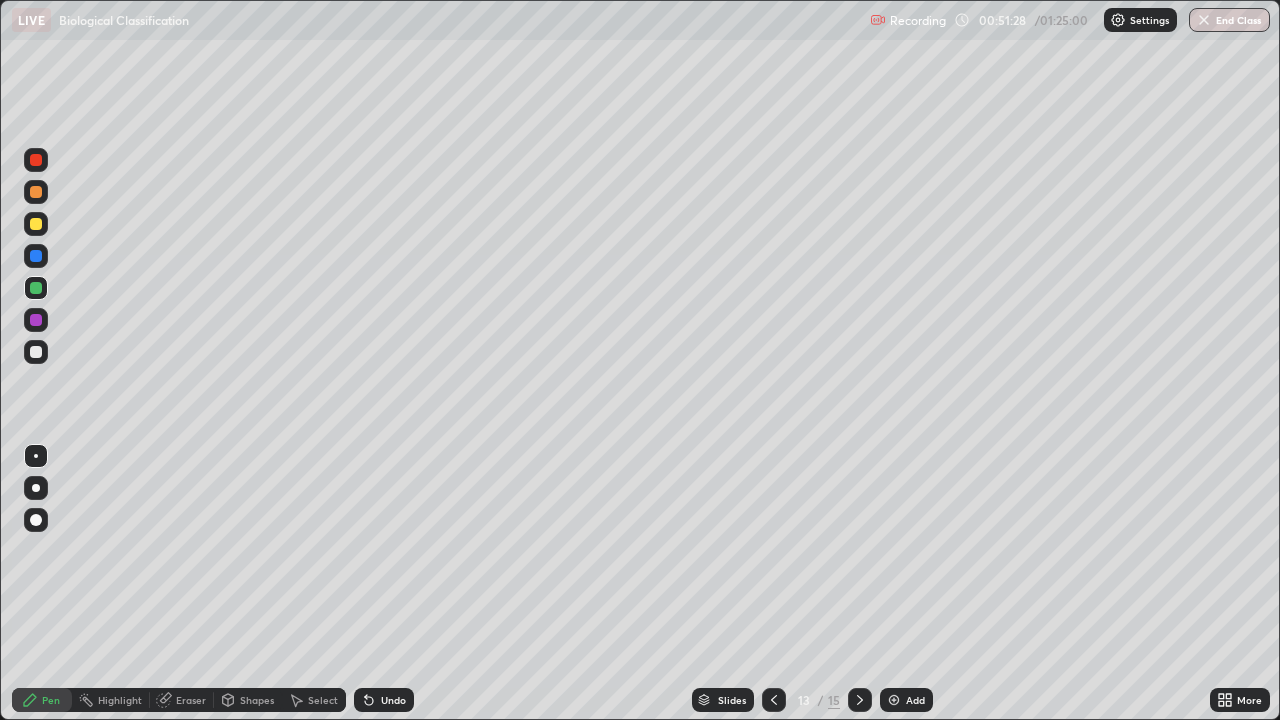 click at bounding box center [36, 352] 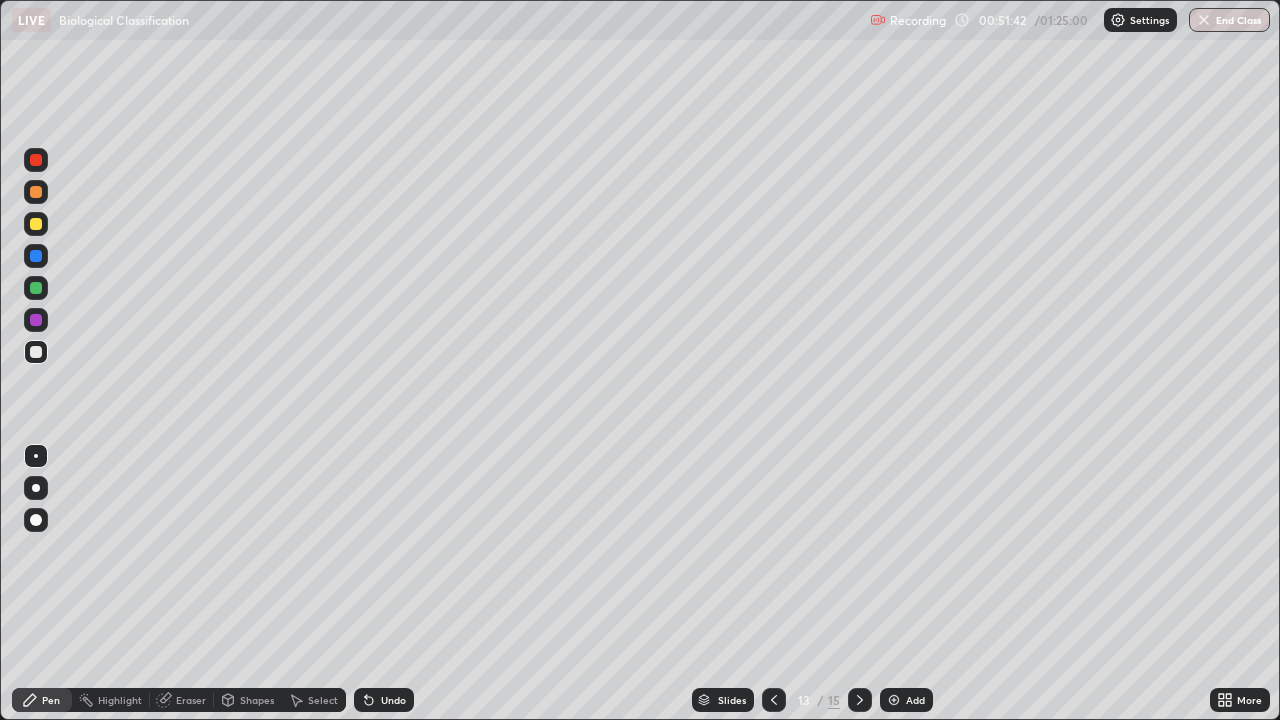 click at bounding box center [36, 352] 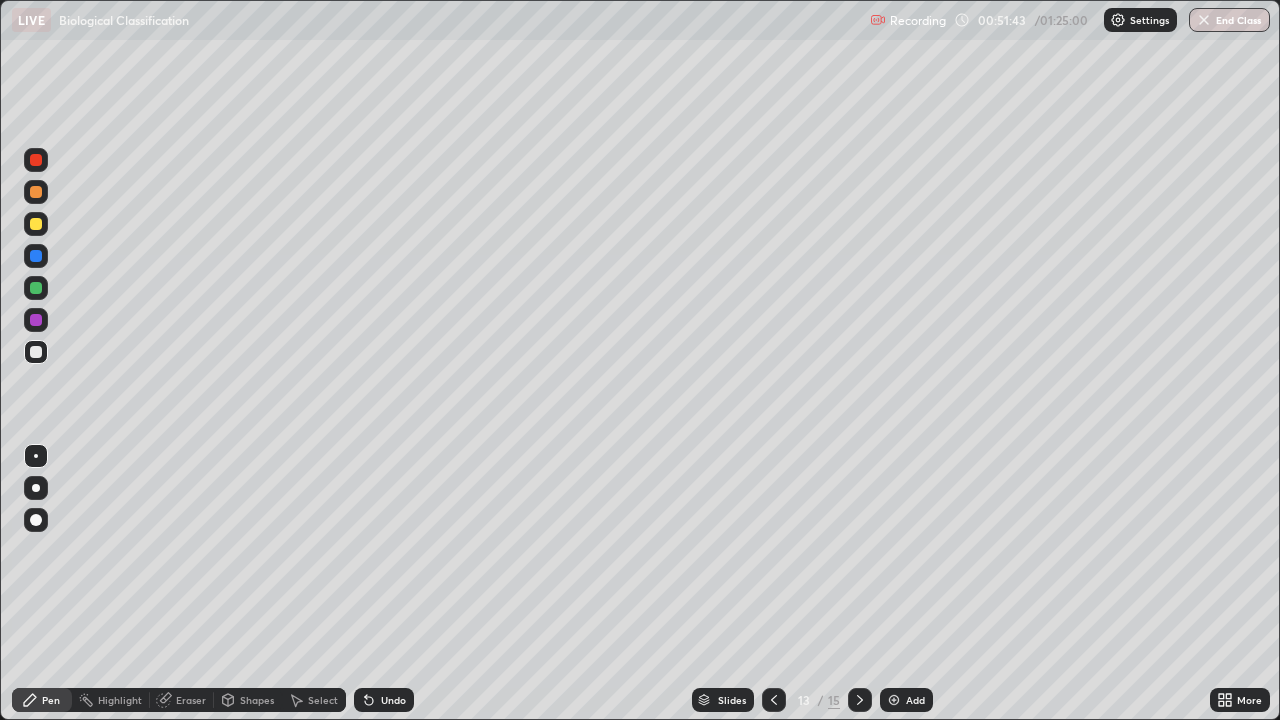 click at bounding box center [36, 288] 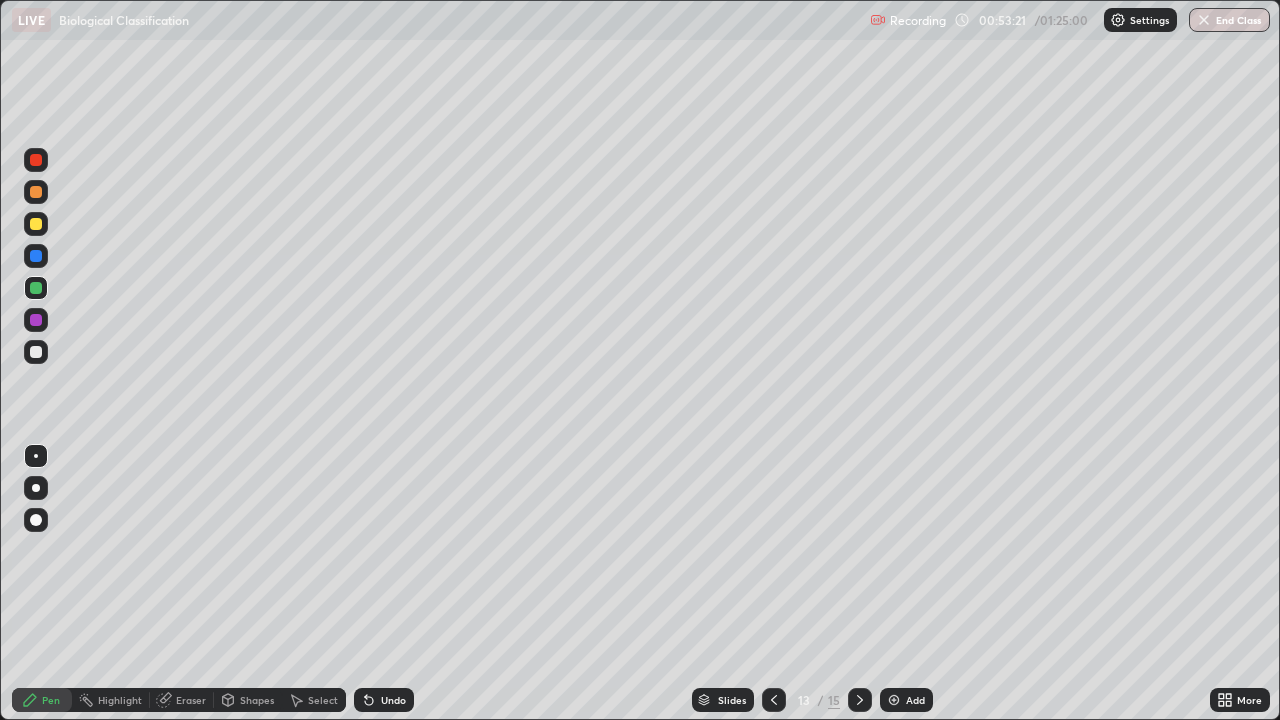 click on "Add" at bounding box center (915, 700) 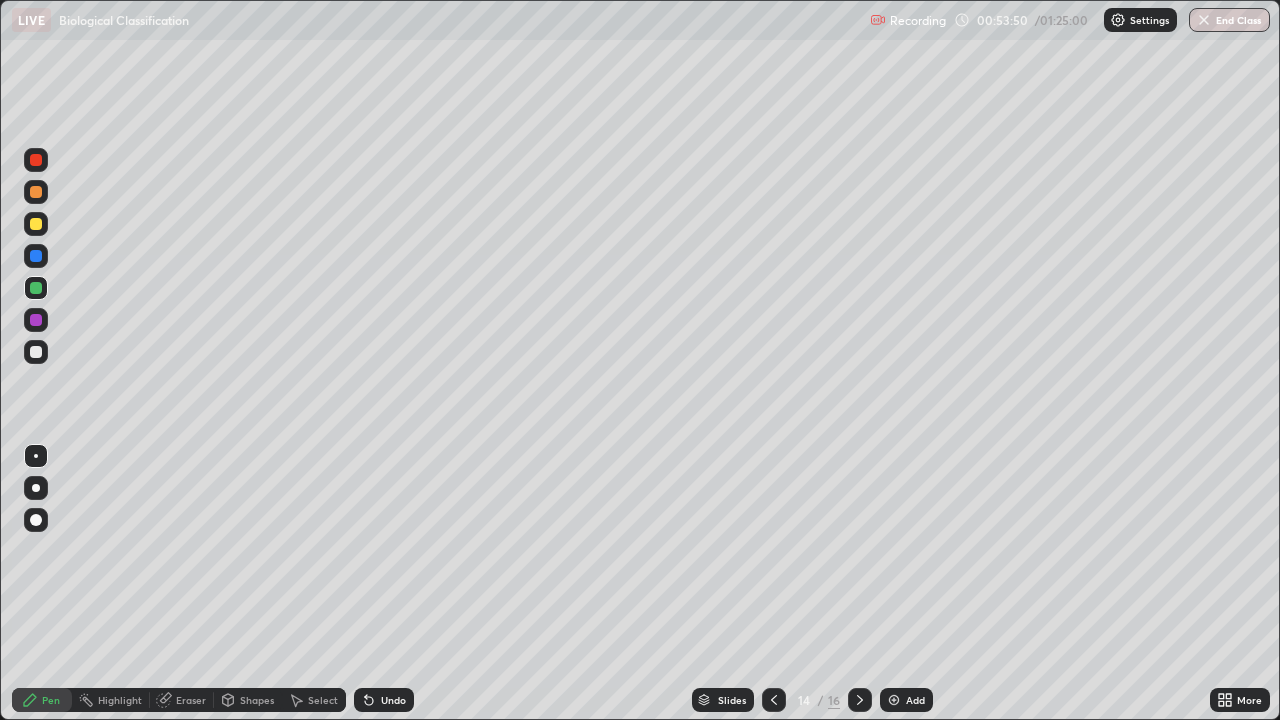 click at bounding box center [36, 224] 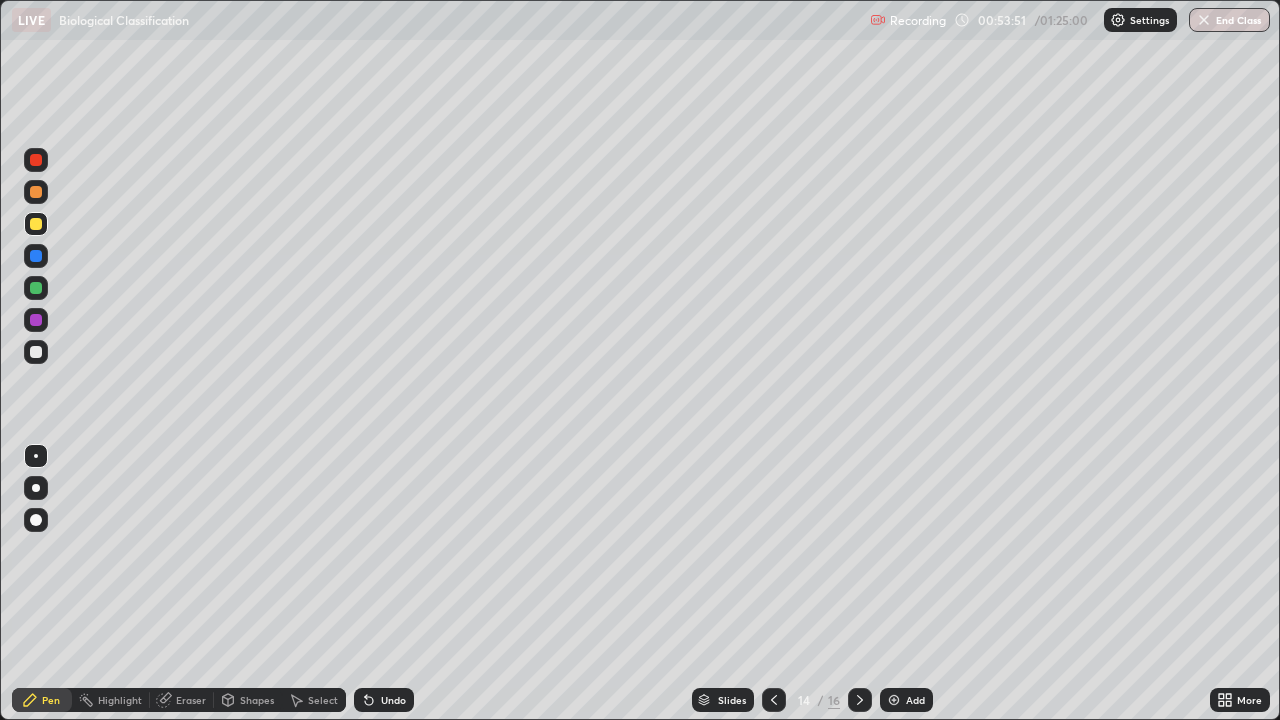 click at bounding box center (36, 352) 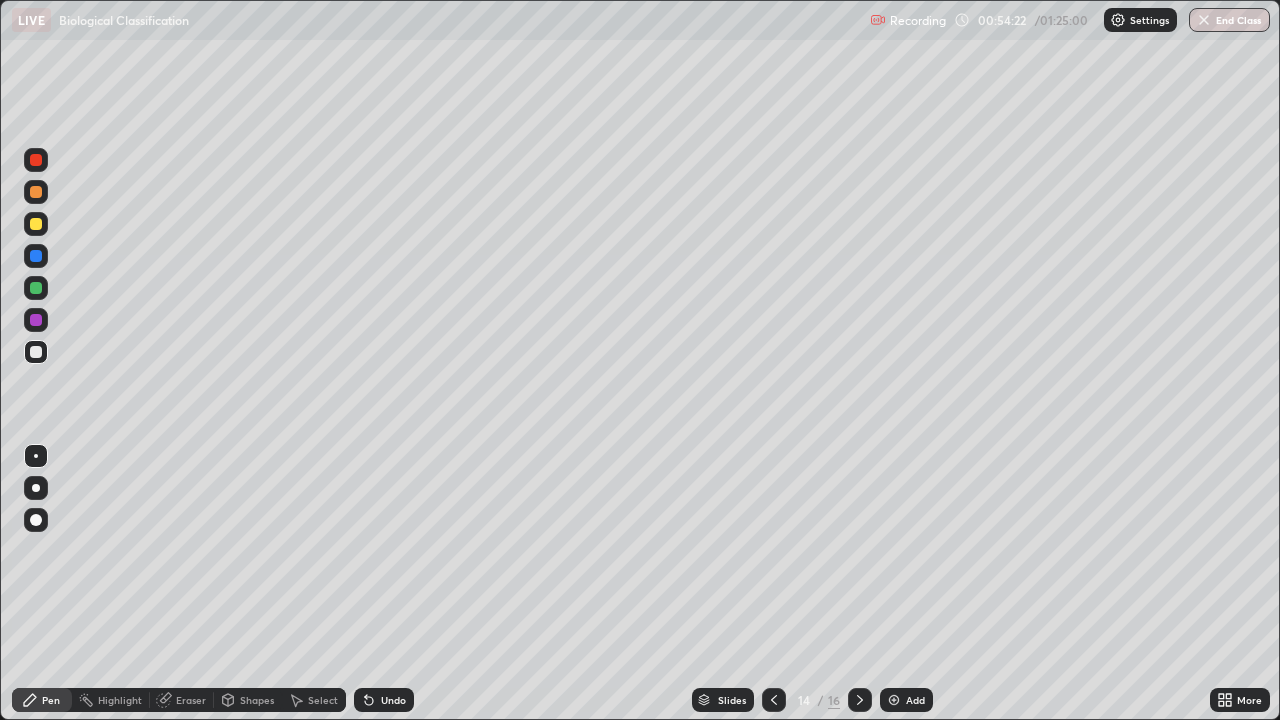 click on "Add" at bounding box center [915, 700] 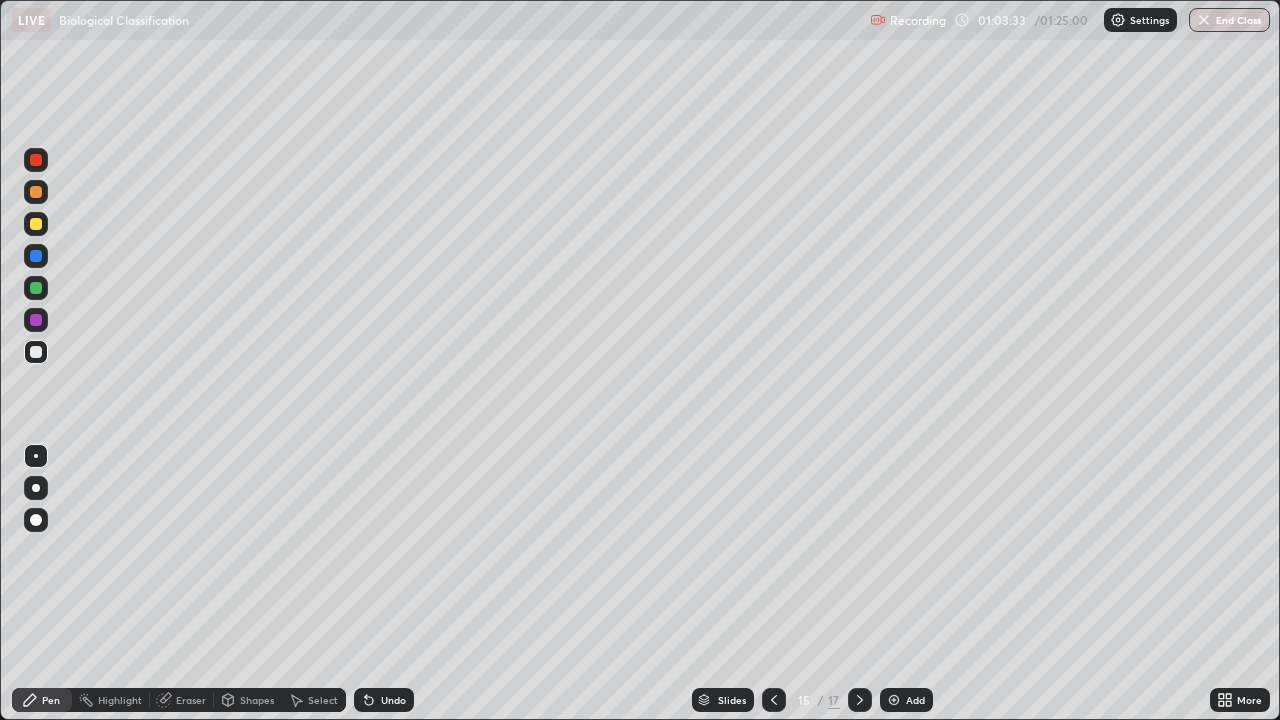 click on "Add" at bounding box center [915, 700] 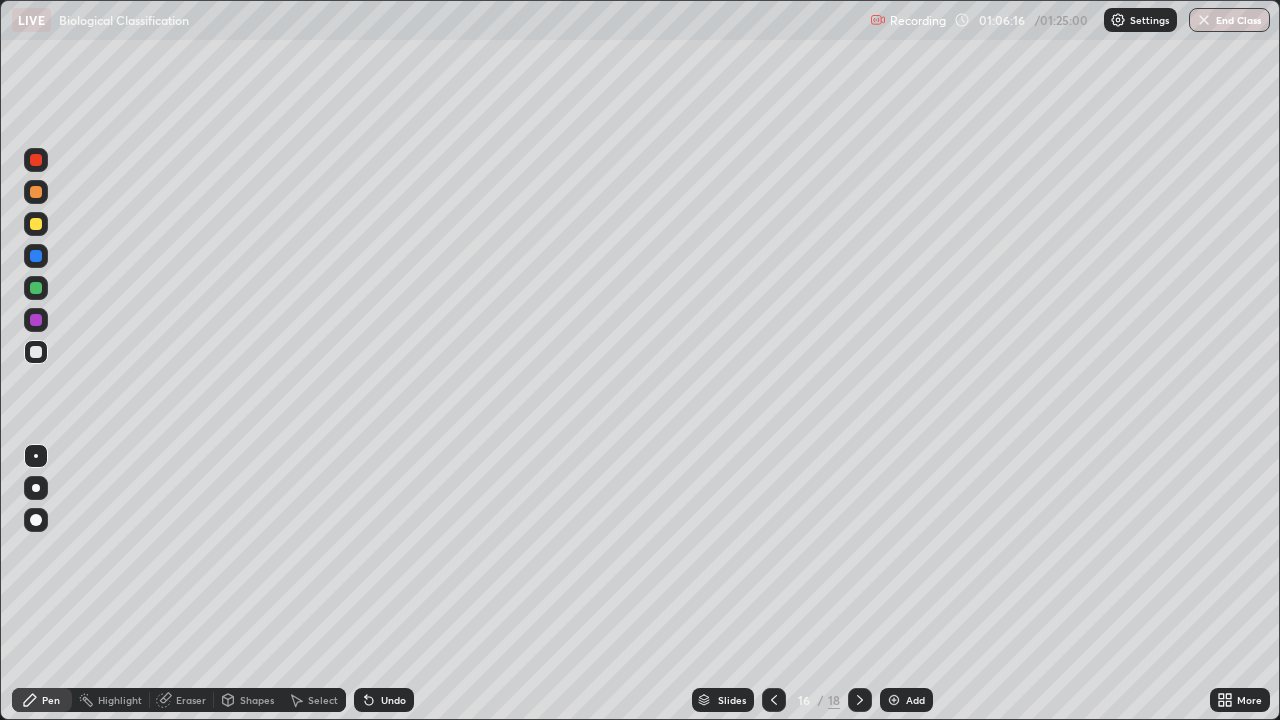 click on "Eraser" at bounding box center [191, 700] 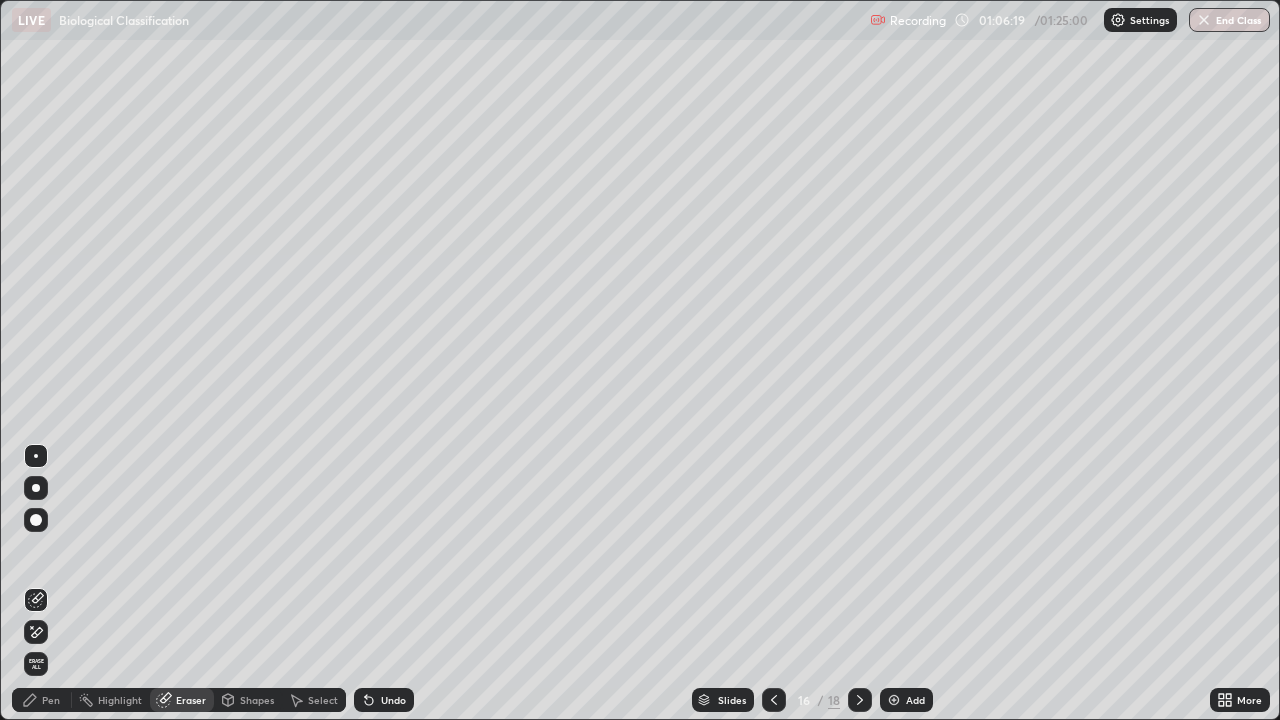 click on "Pen" at bounding box center [51, 700] 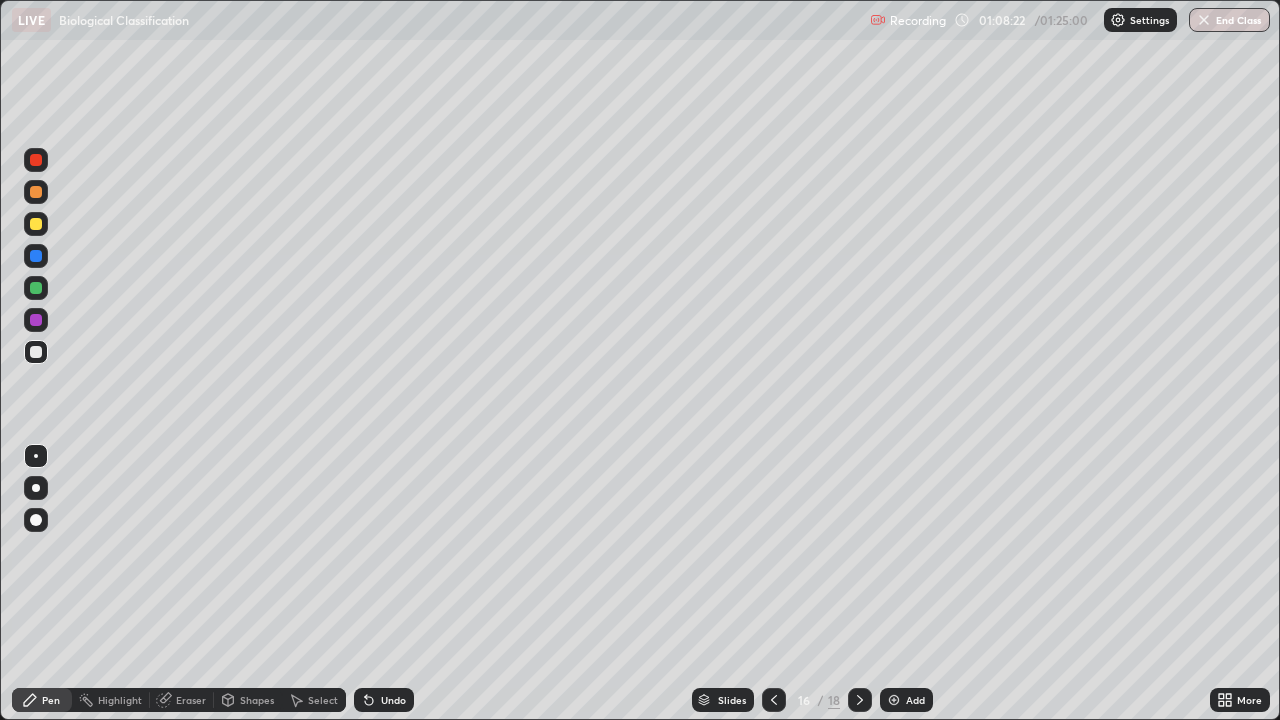 click on "Eraser" at bounding box center [191, 700] 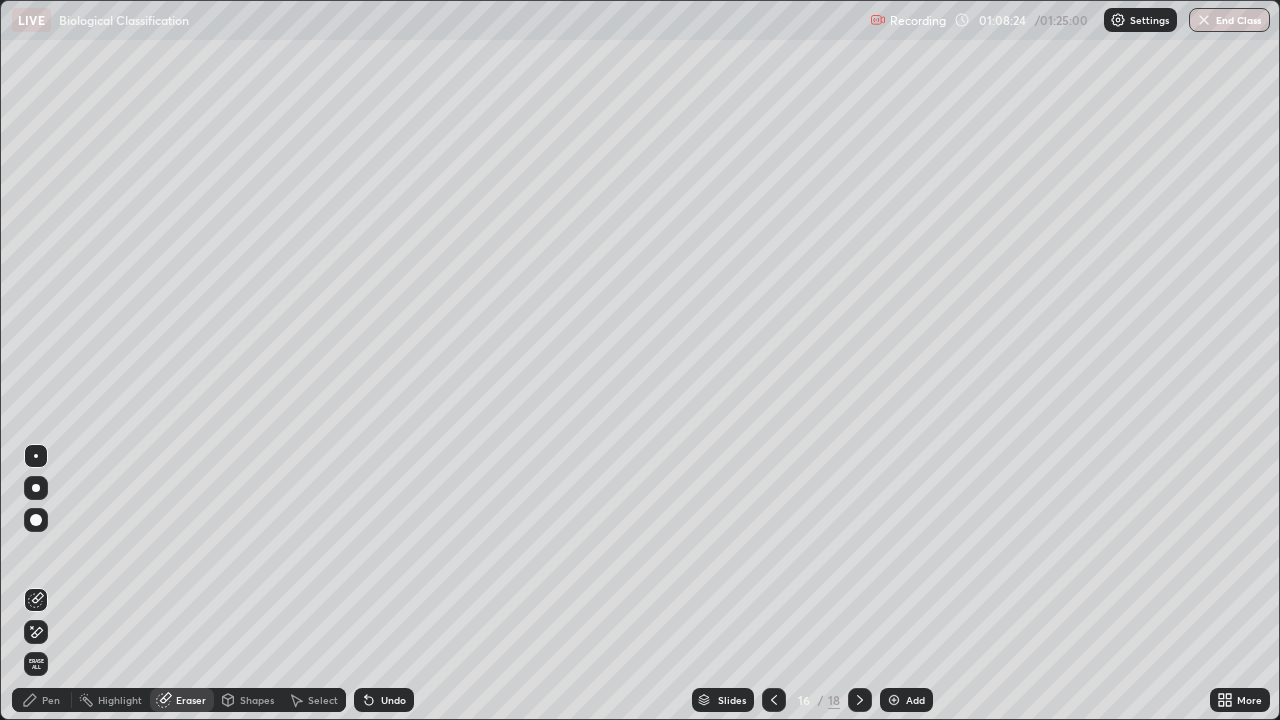 click on "Pen" at bounding box center [42, 700] 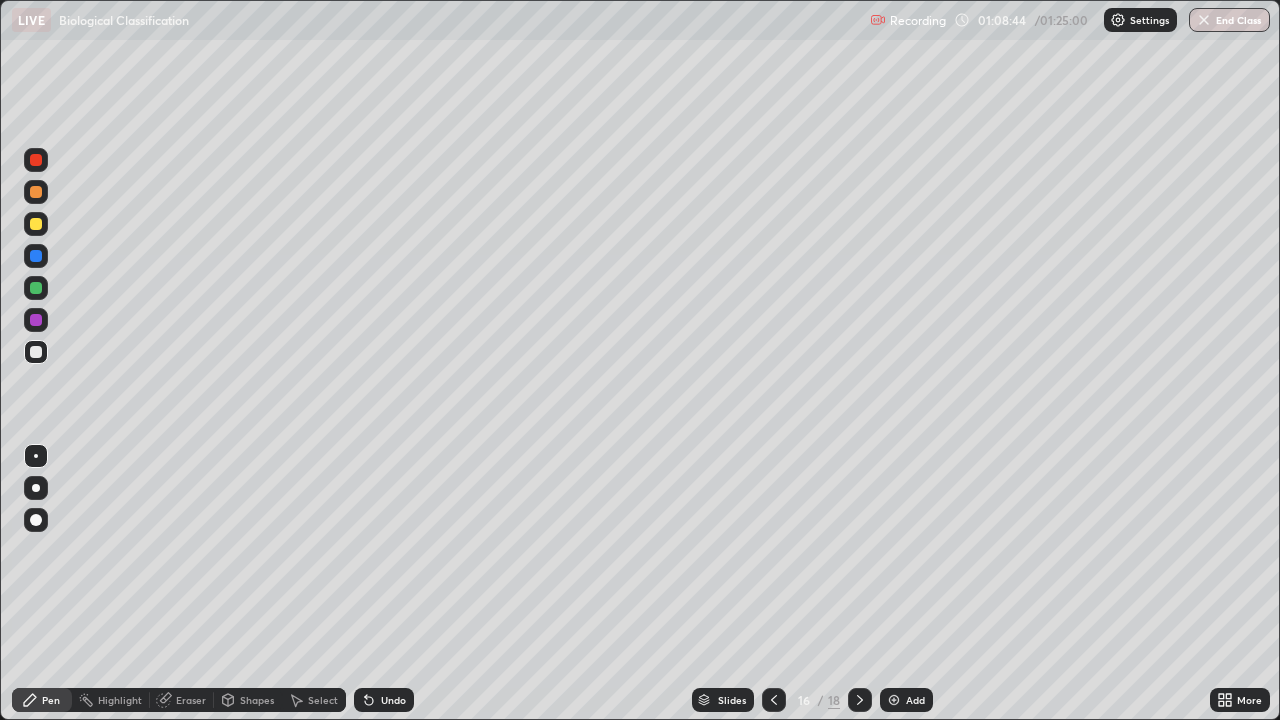 click at bounding box center (36, 352) 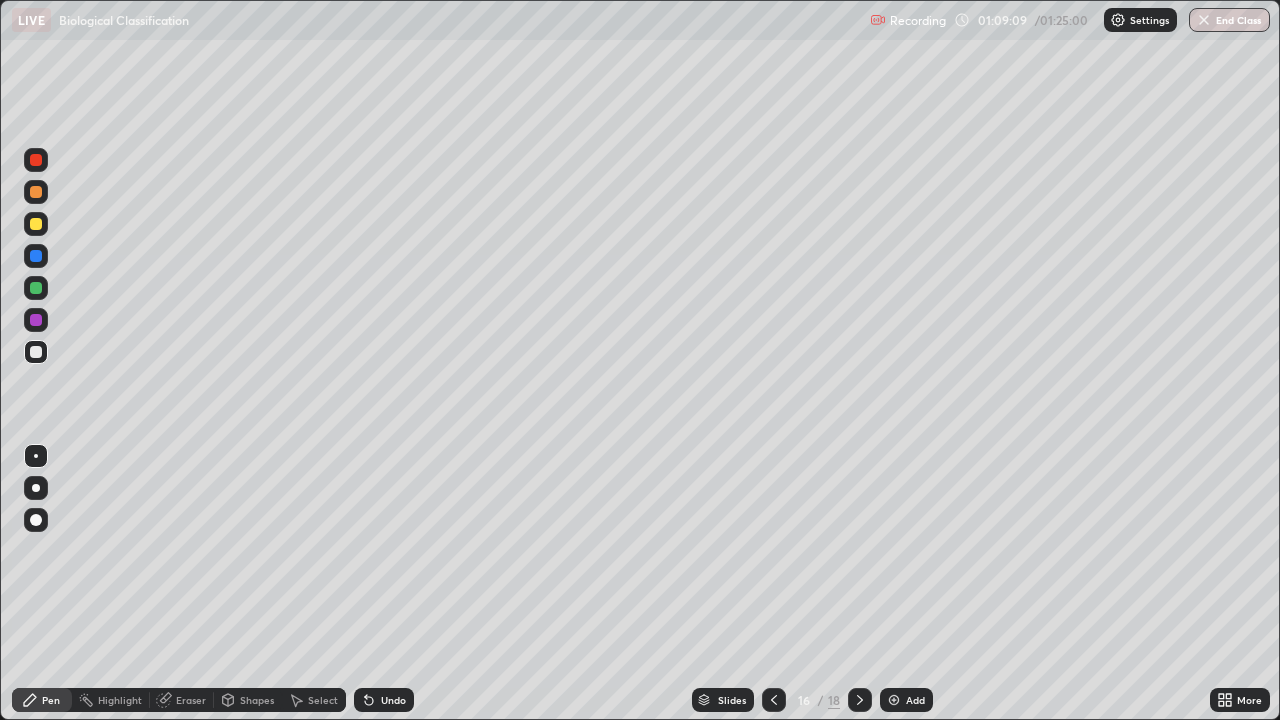 click at bounding box center [36, 288] 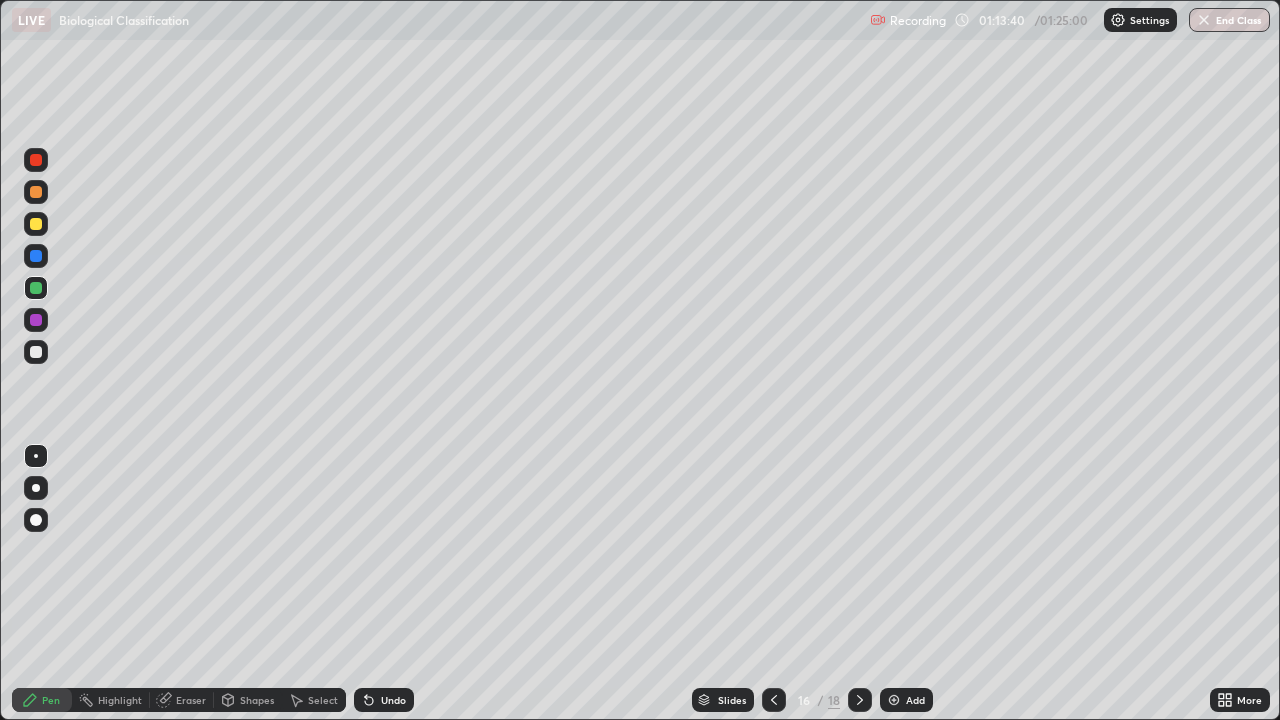 click on "Eraser" at bounding box center [191, 700] 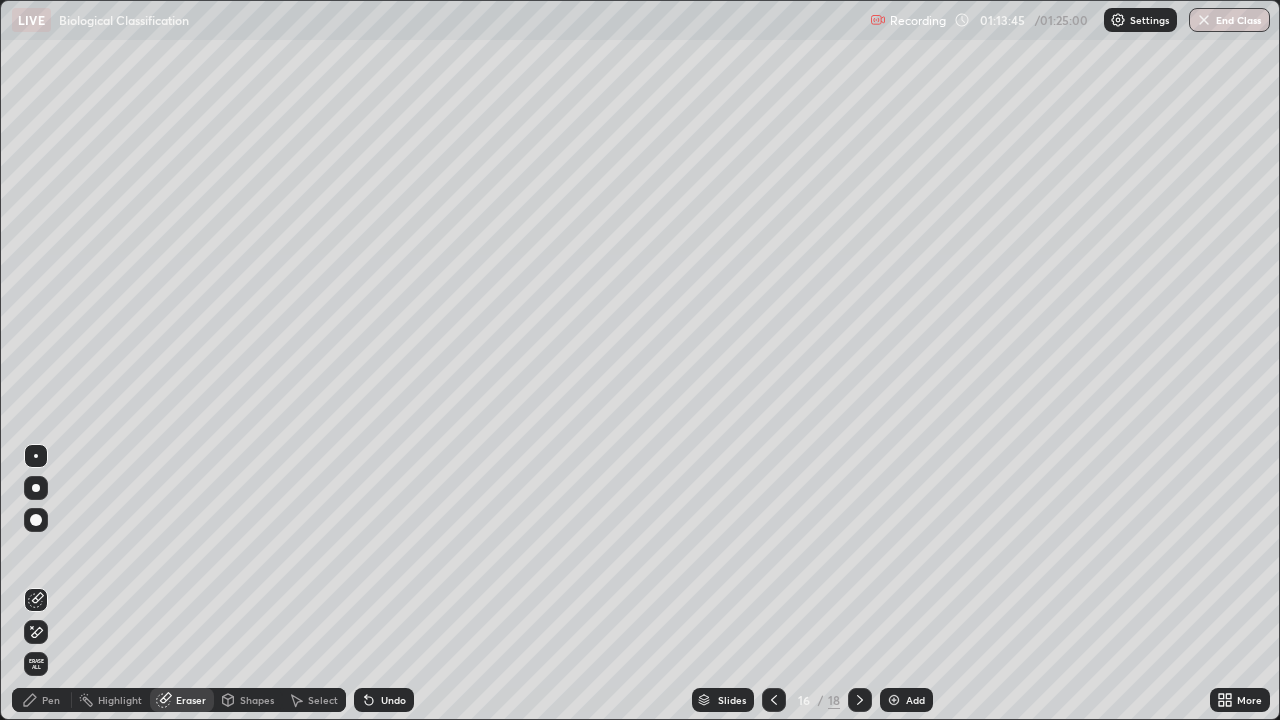 click on "Pen" at bounding box center (51, 700) 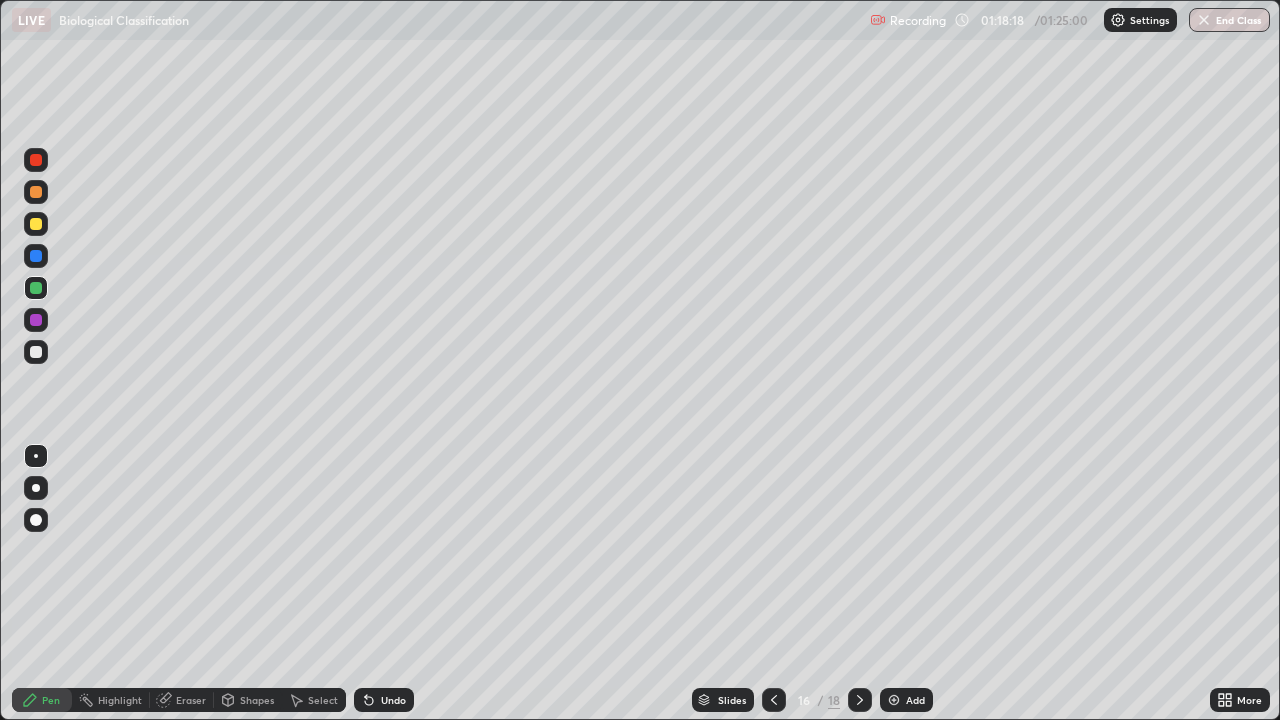 click on "End Class" at bounding box center (1229, 20) 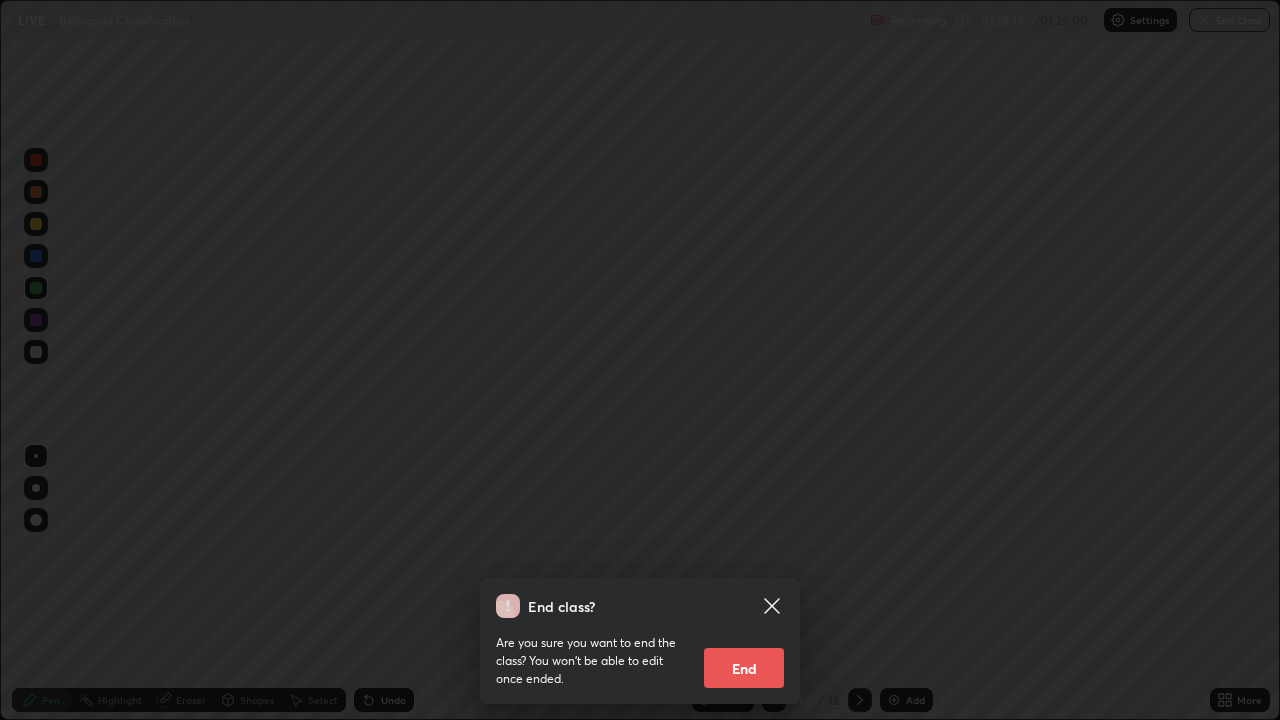 click on "End" at bounding box center [744, 668] 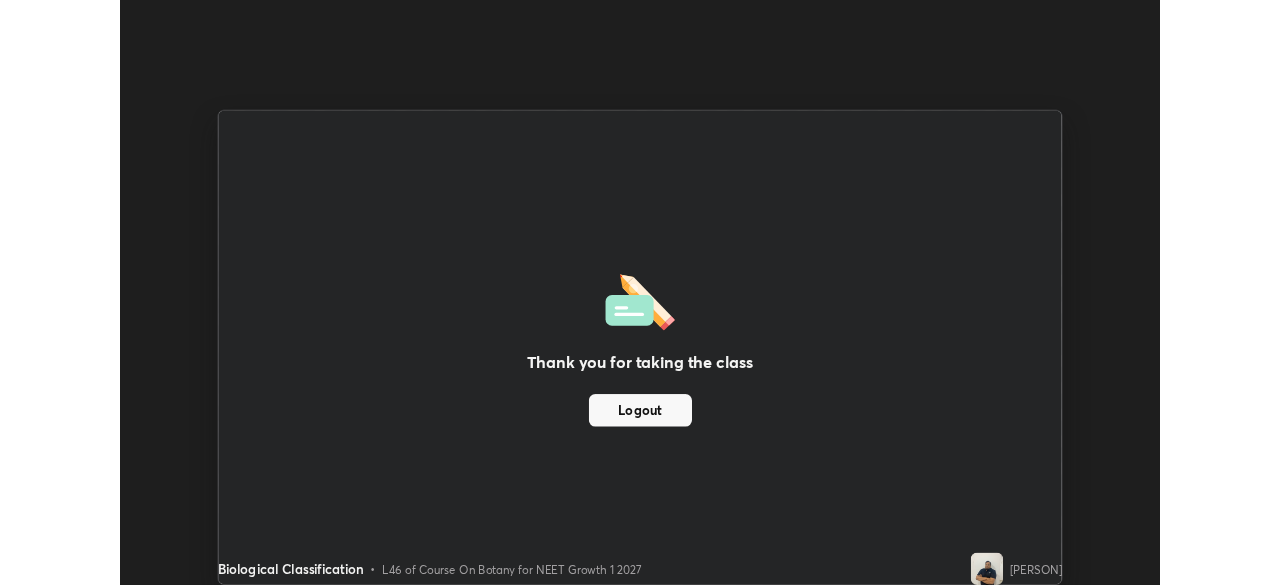 scroll, scrollTop: 585, scrollLeft: 1280, axis: both 